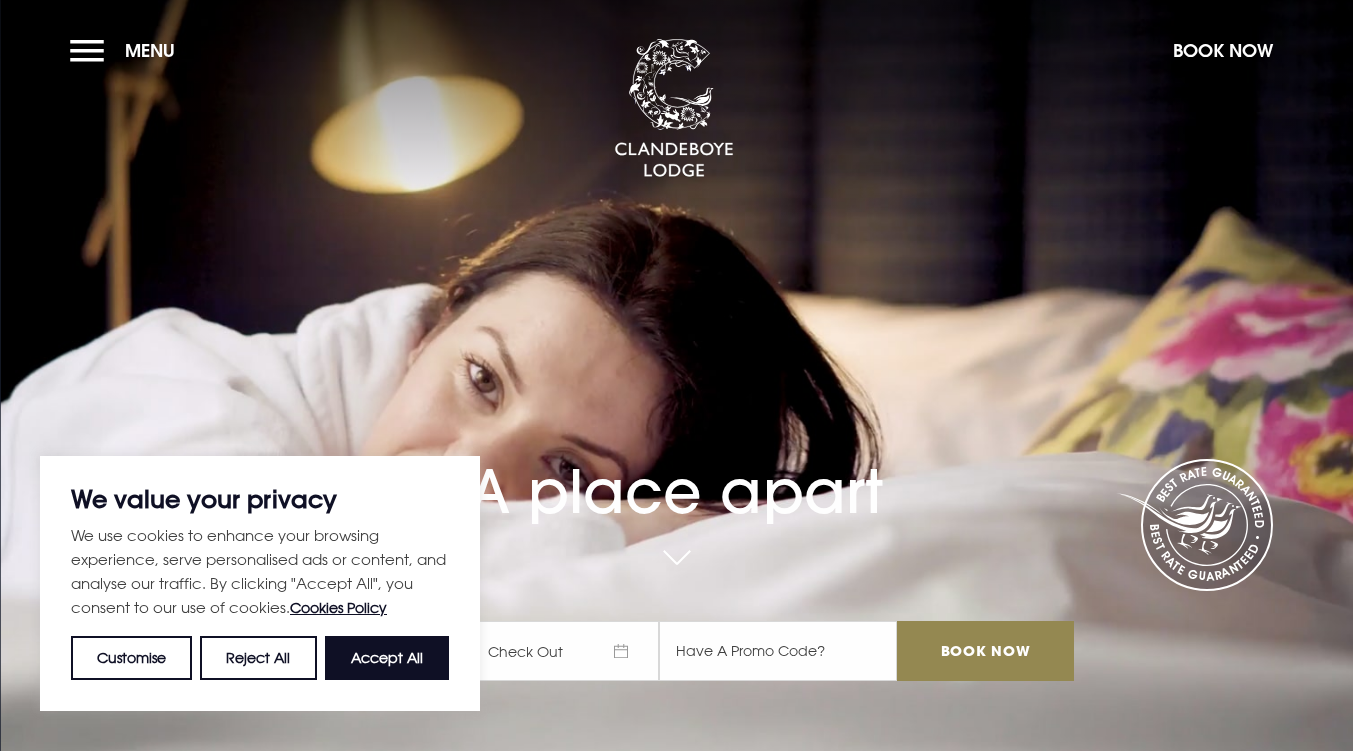 scroll, scrollTop: 0, scrollLeft: 0, axis: both 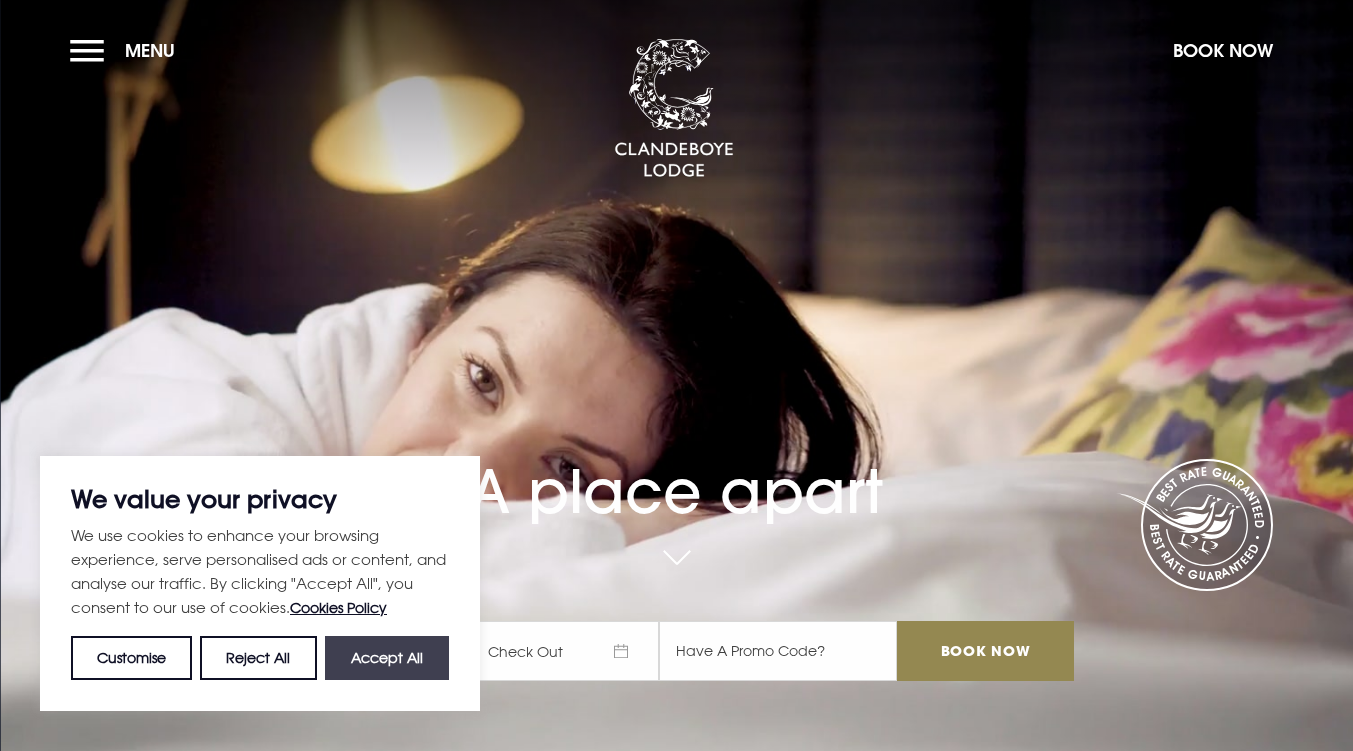 click on "Accept All" at bounding box center [387, 658] 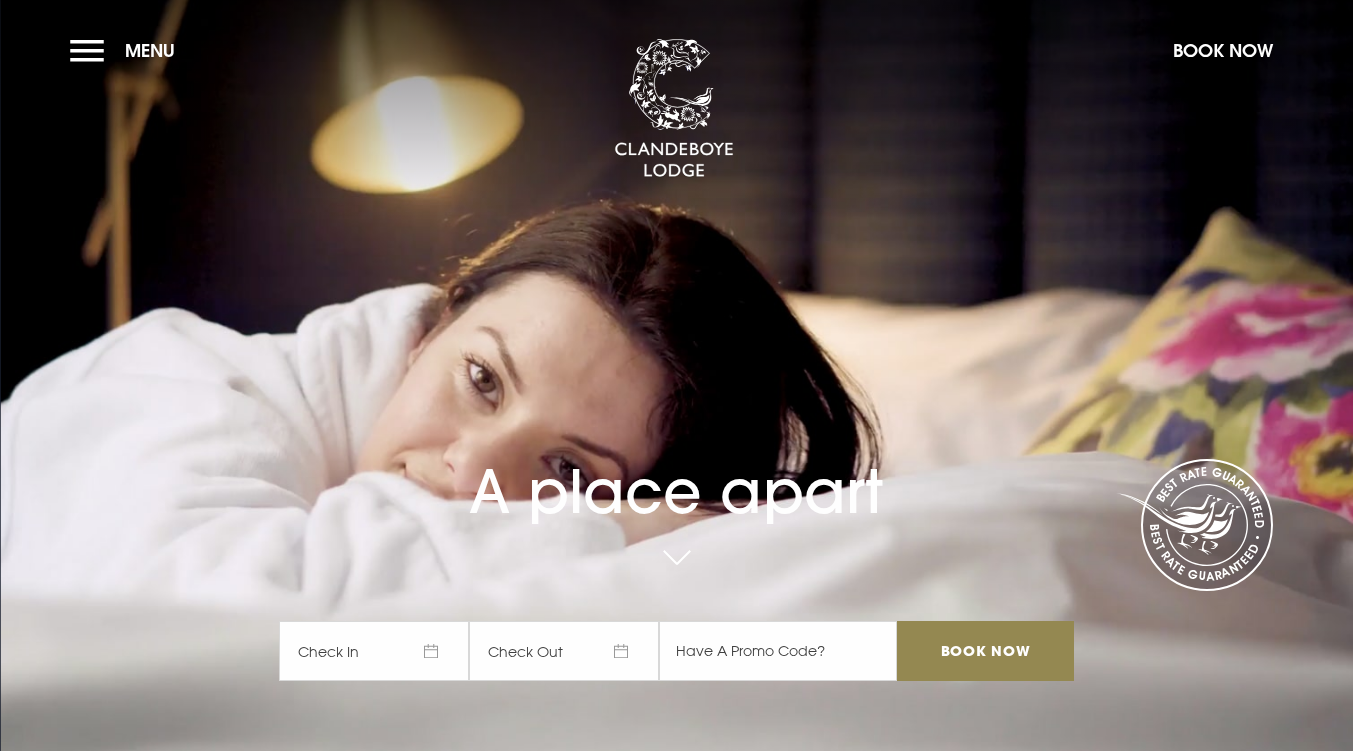 click on "Check In" at bounding box center (374, 651) 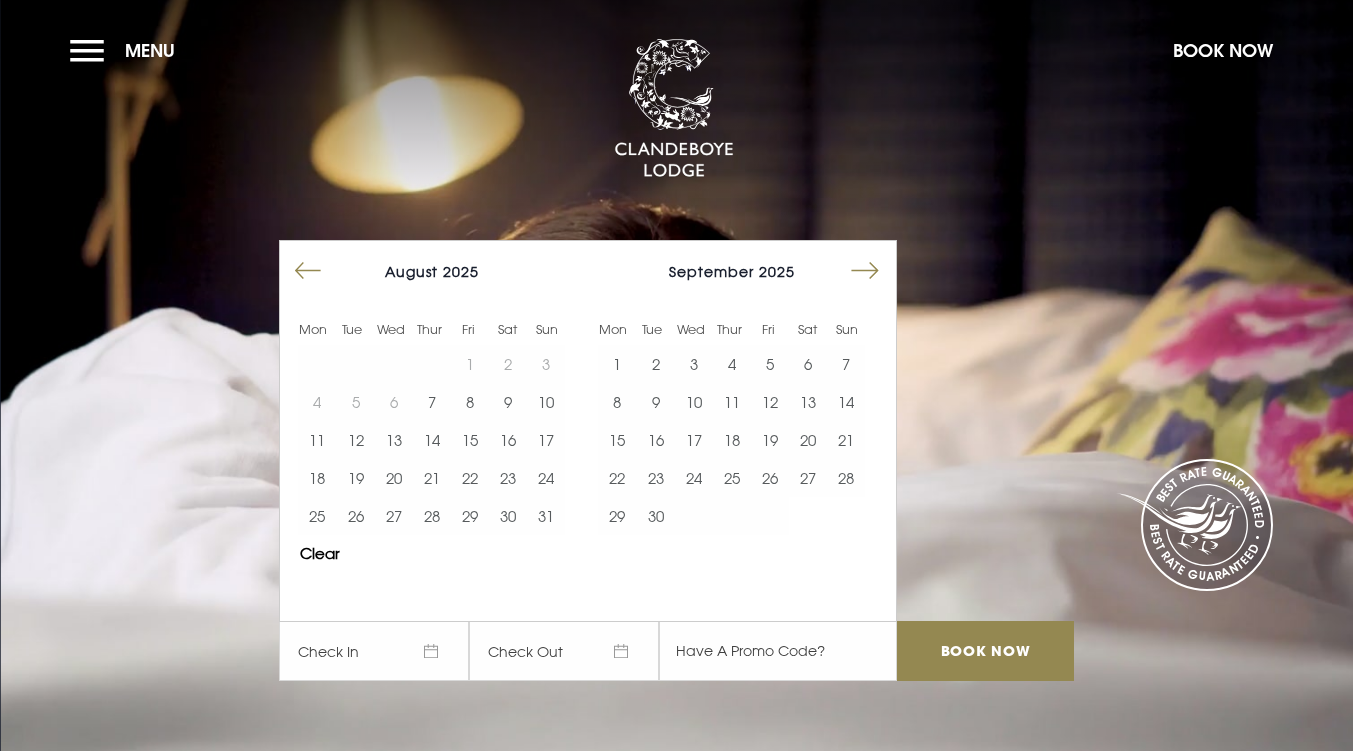 click at bounding box center [865, 271] 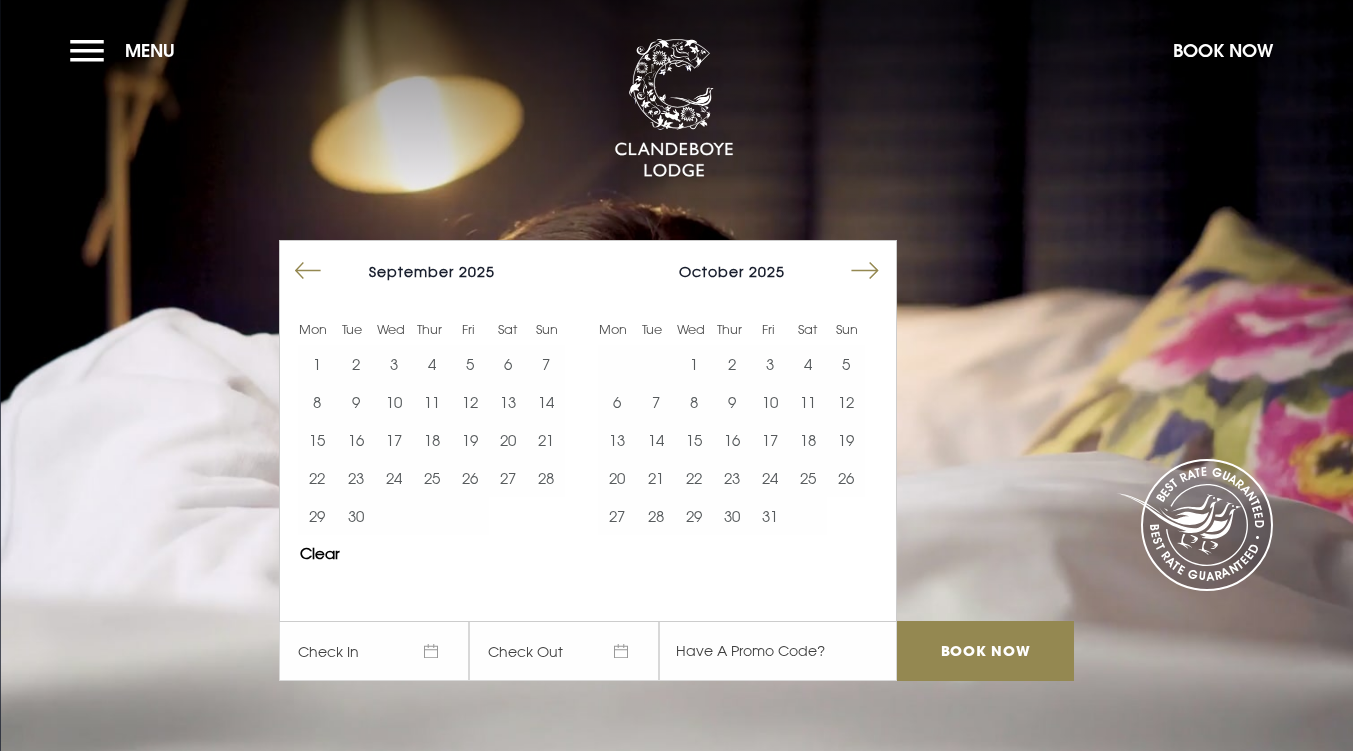 click at bounding box center [865, 271] 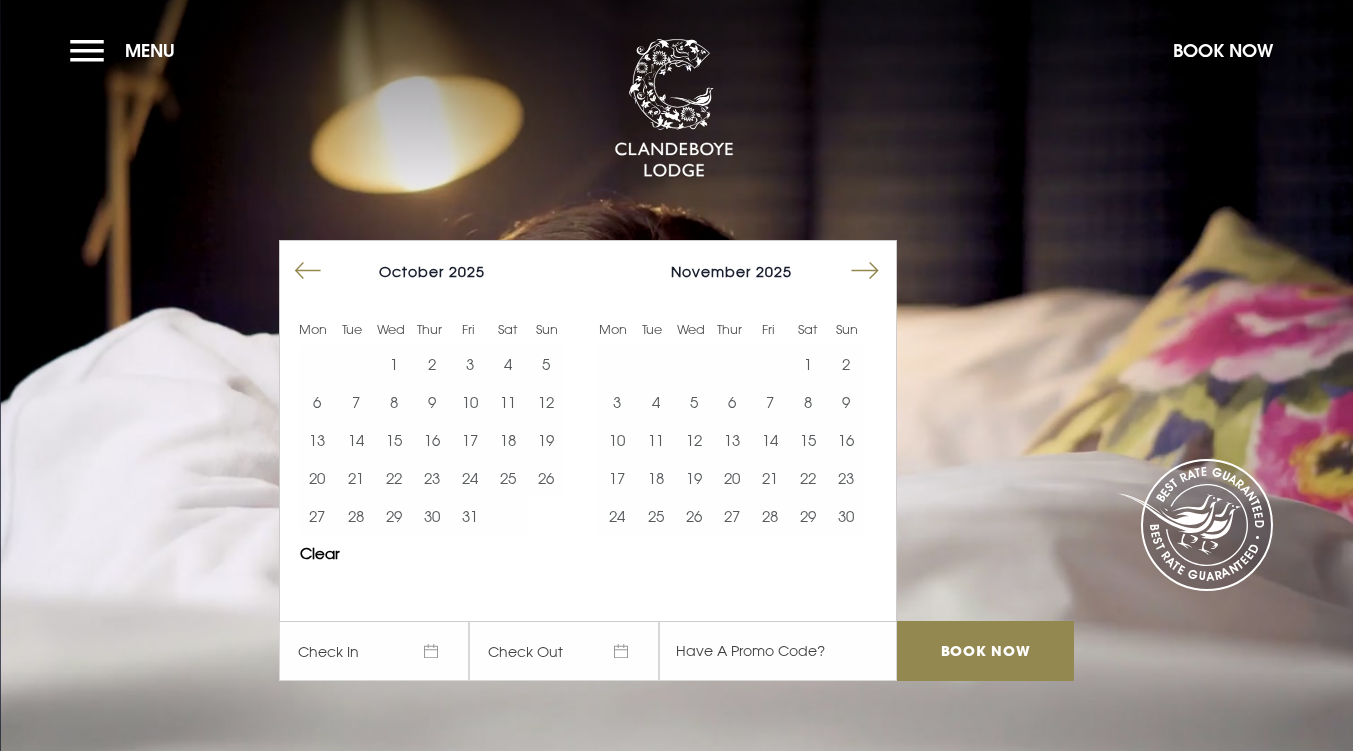 click at bounding box center (865, 271) 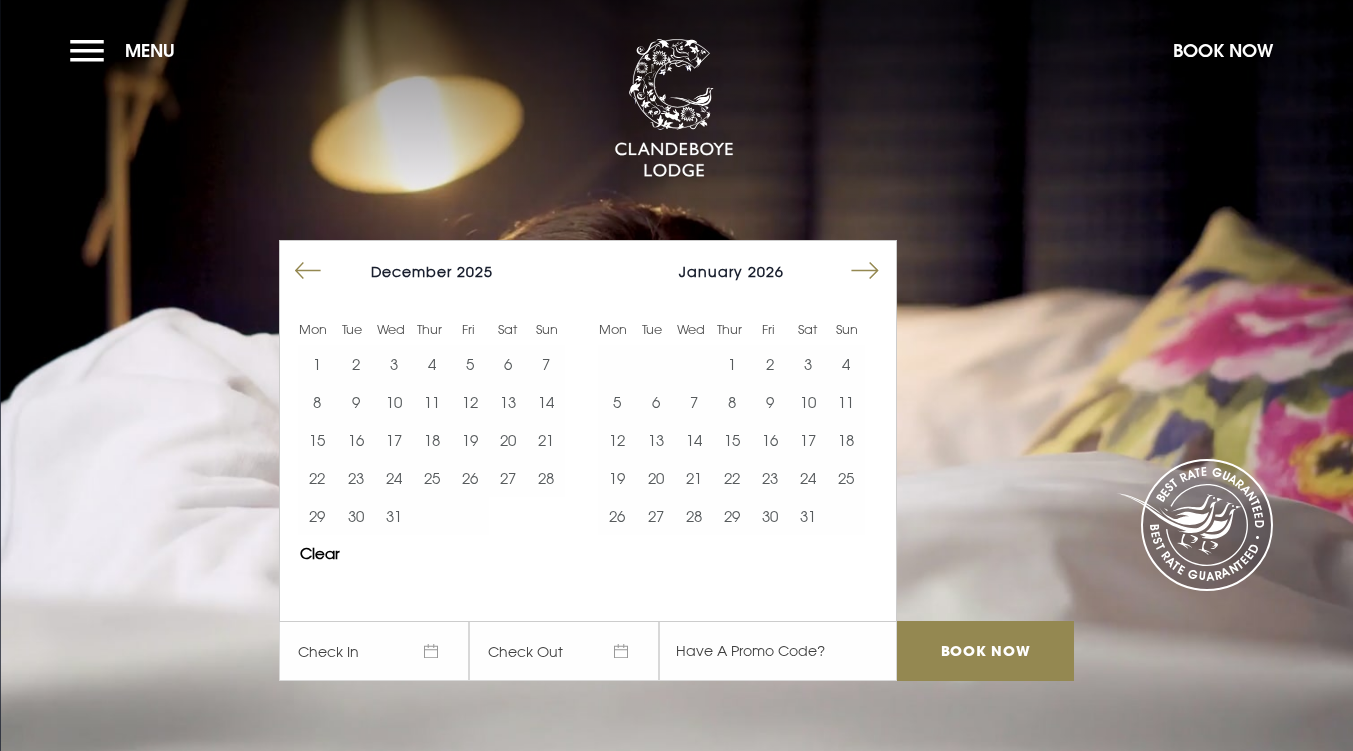 click at bounding box center [865, 271] 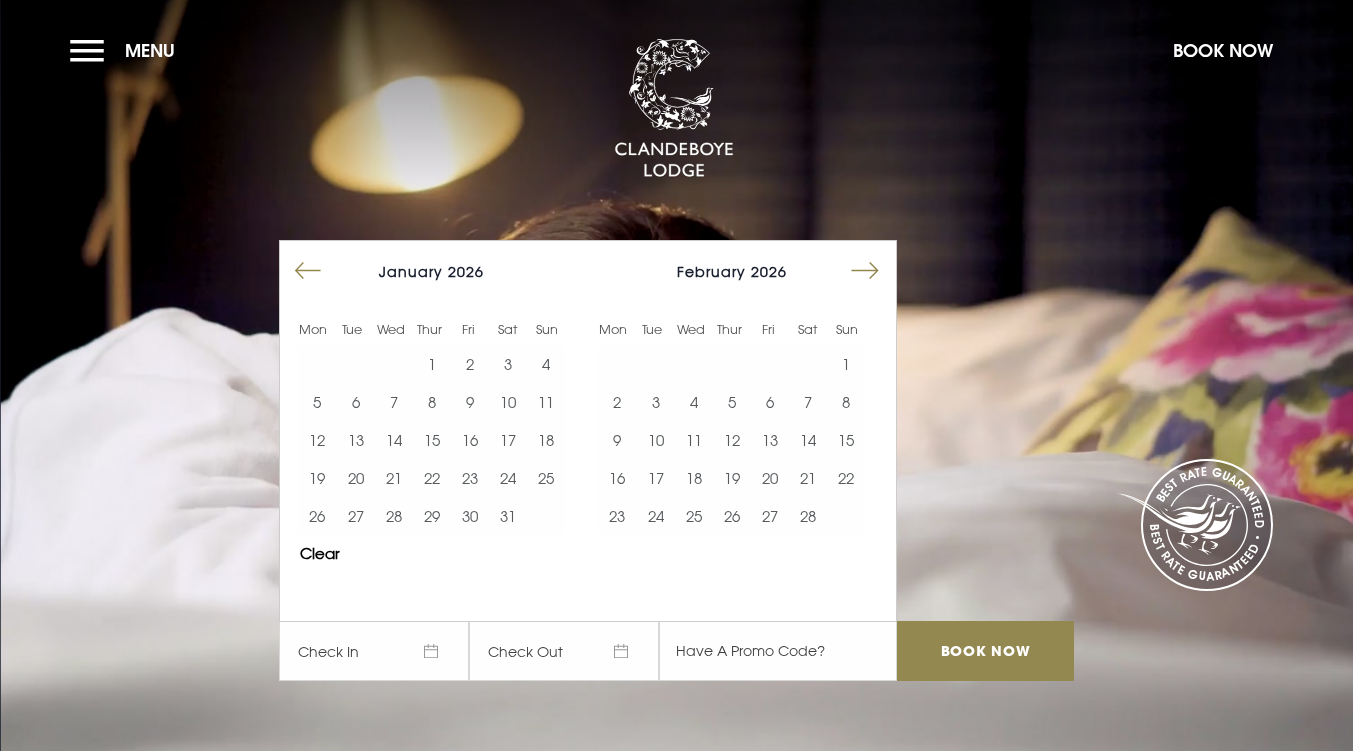 click at bounding box center [865, 271] 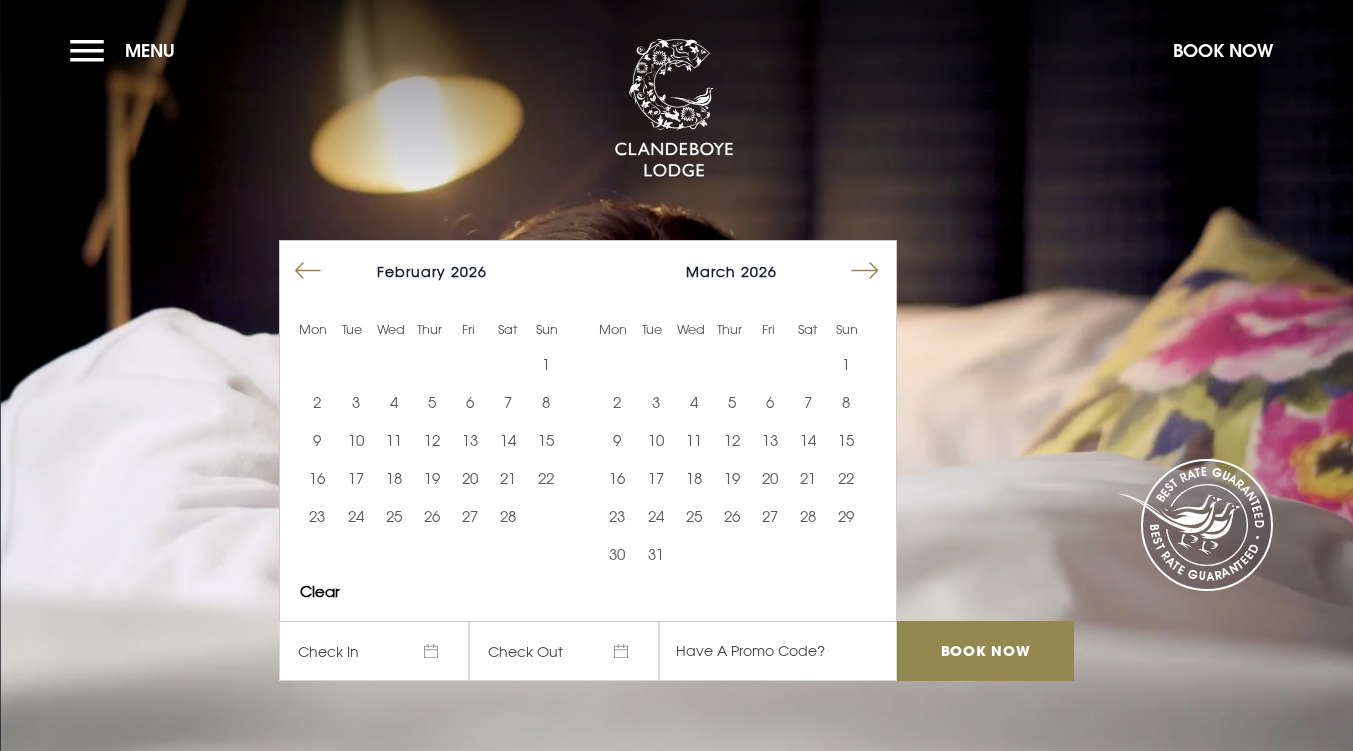 click at bounding box center (865, 271) 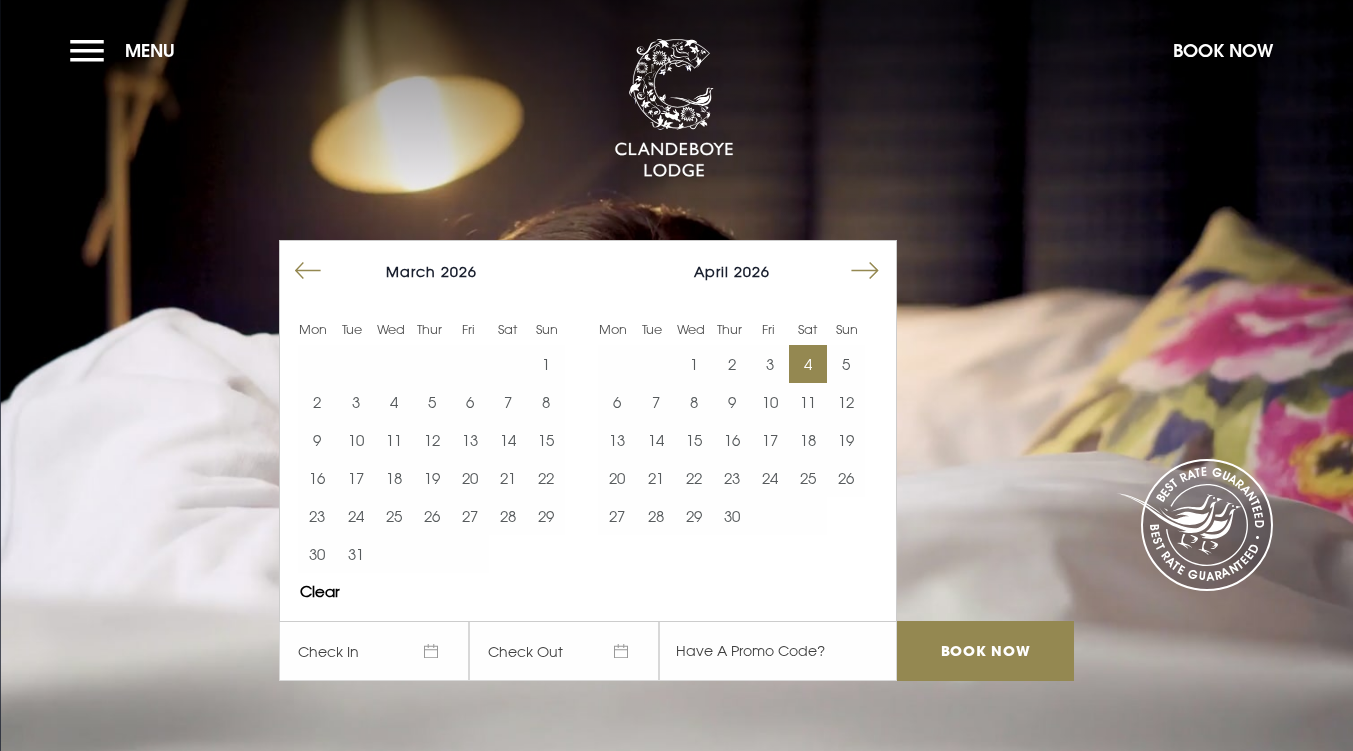 click on "4" at bounding box center (808, 364) 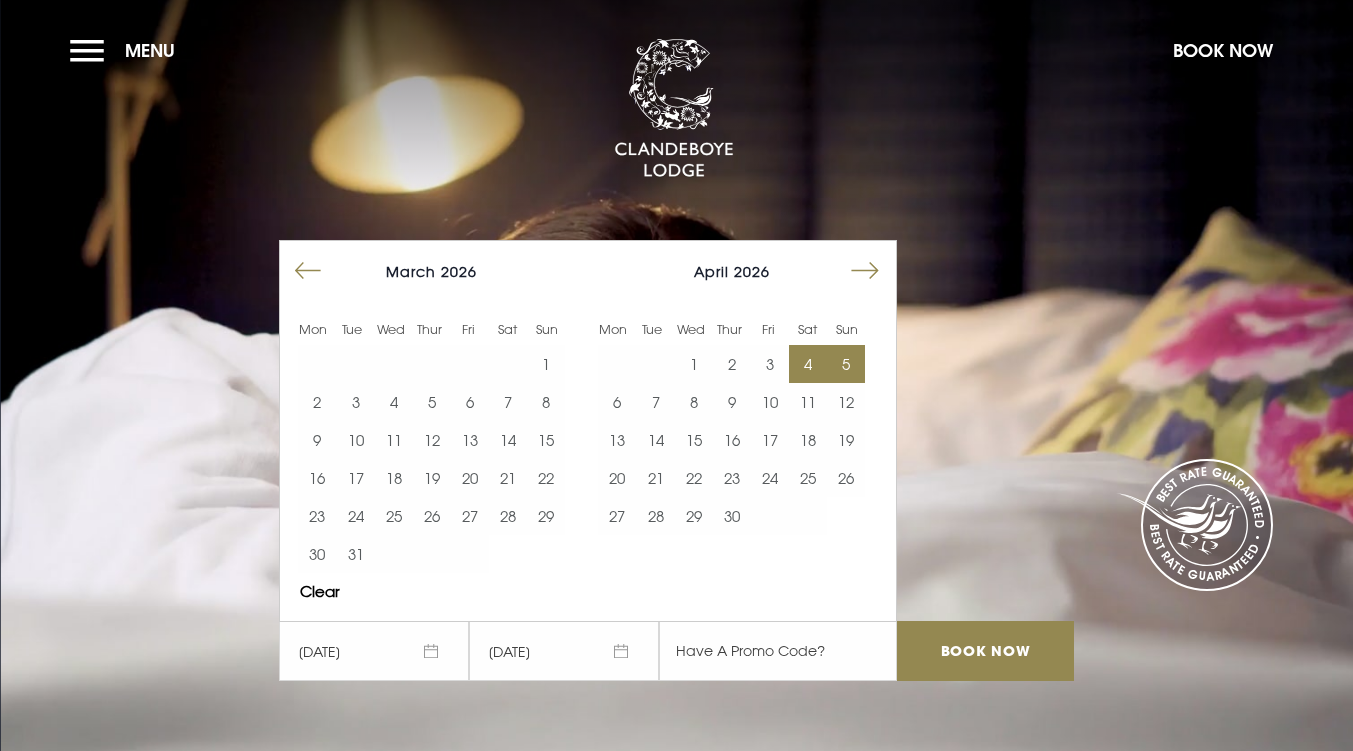 click on "5" at bounding box center [846, 364] 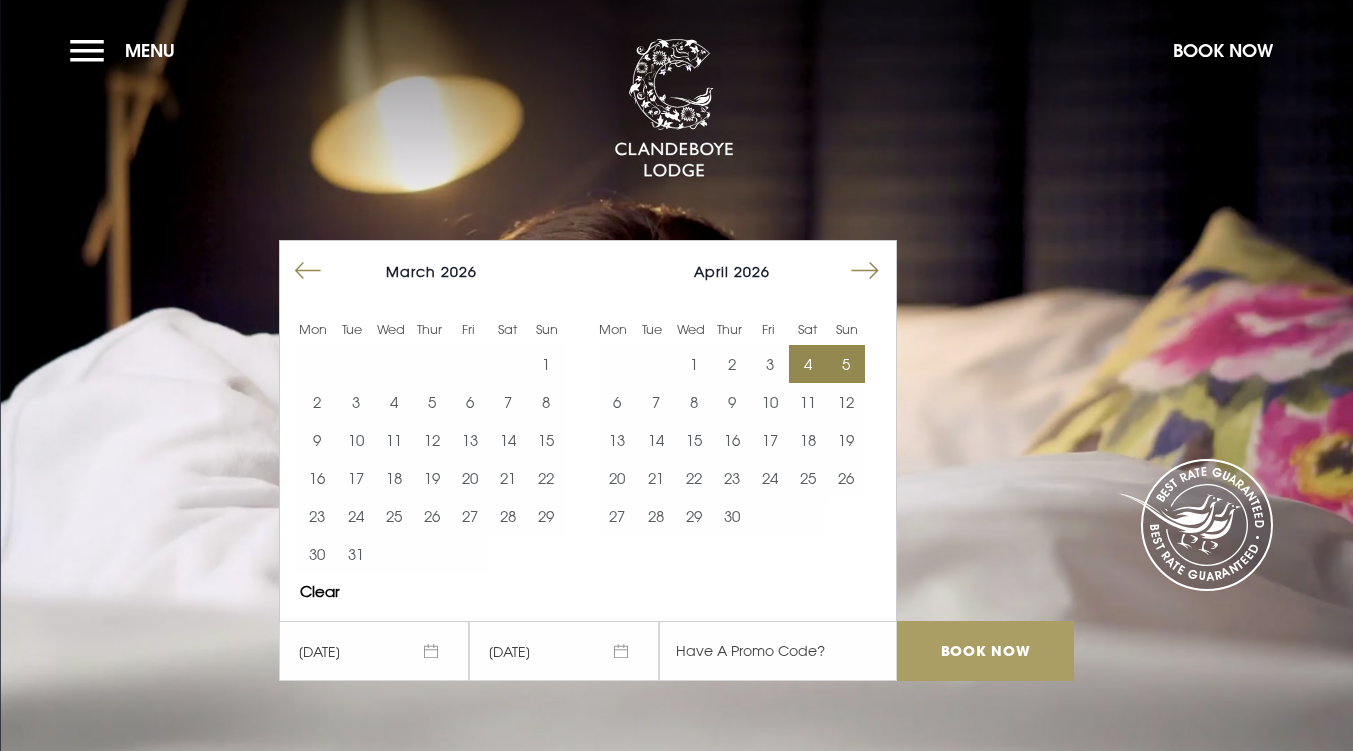 click on "Book Now" at bounding box center (985, 651) 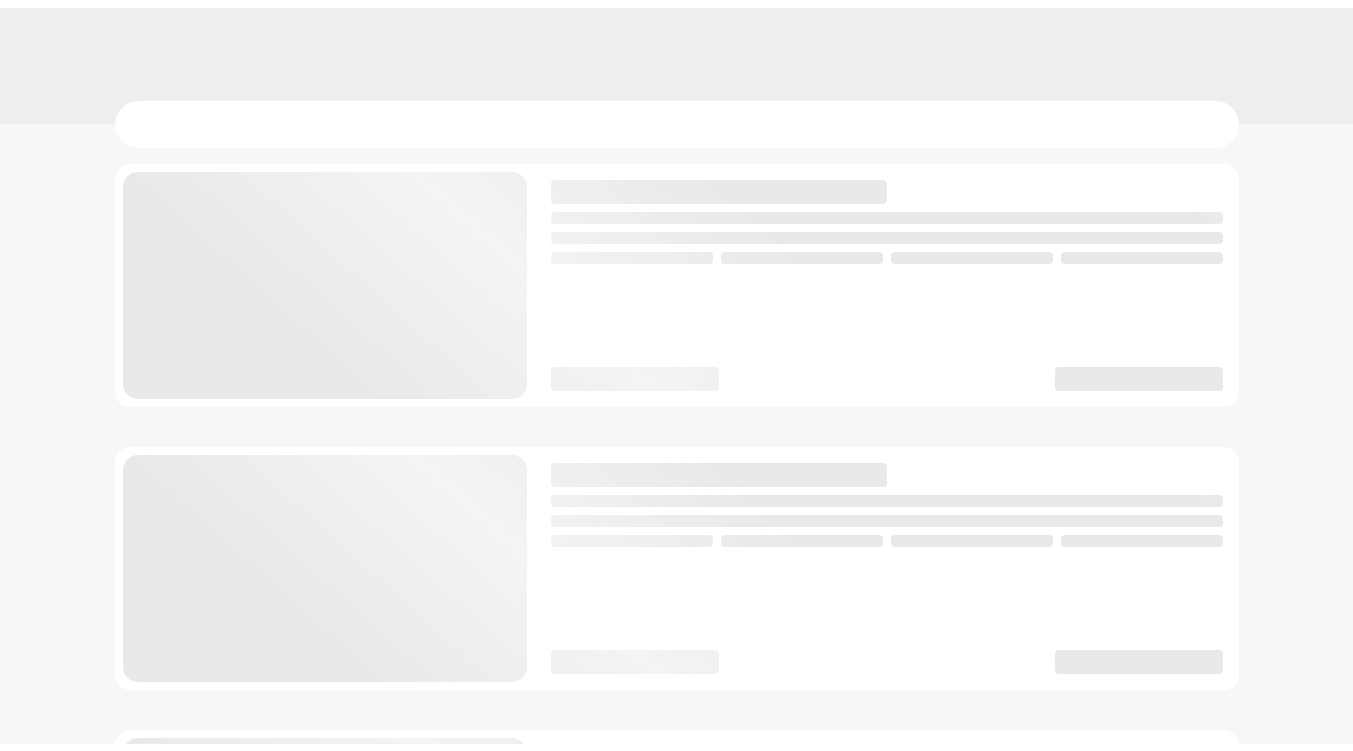 scroll, scrollTop: 0, scrollLeft: 0, axis: both 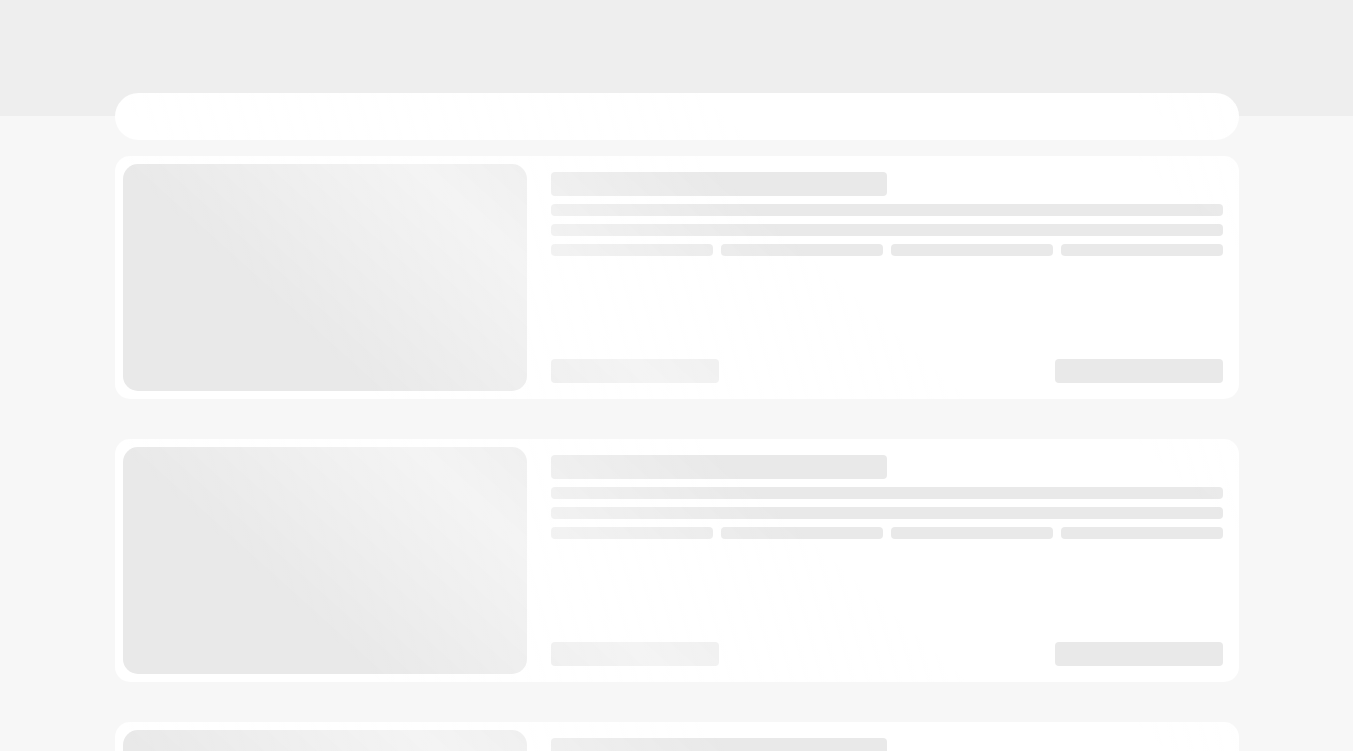 checkbox on "true" 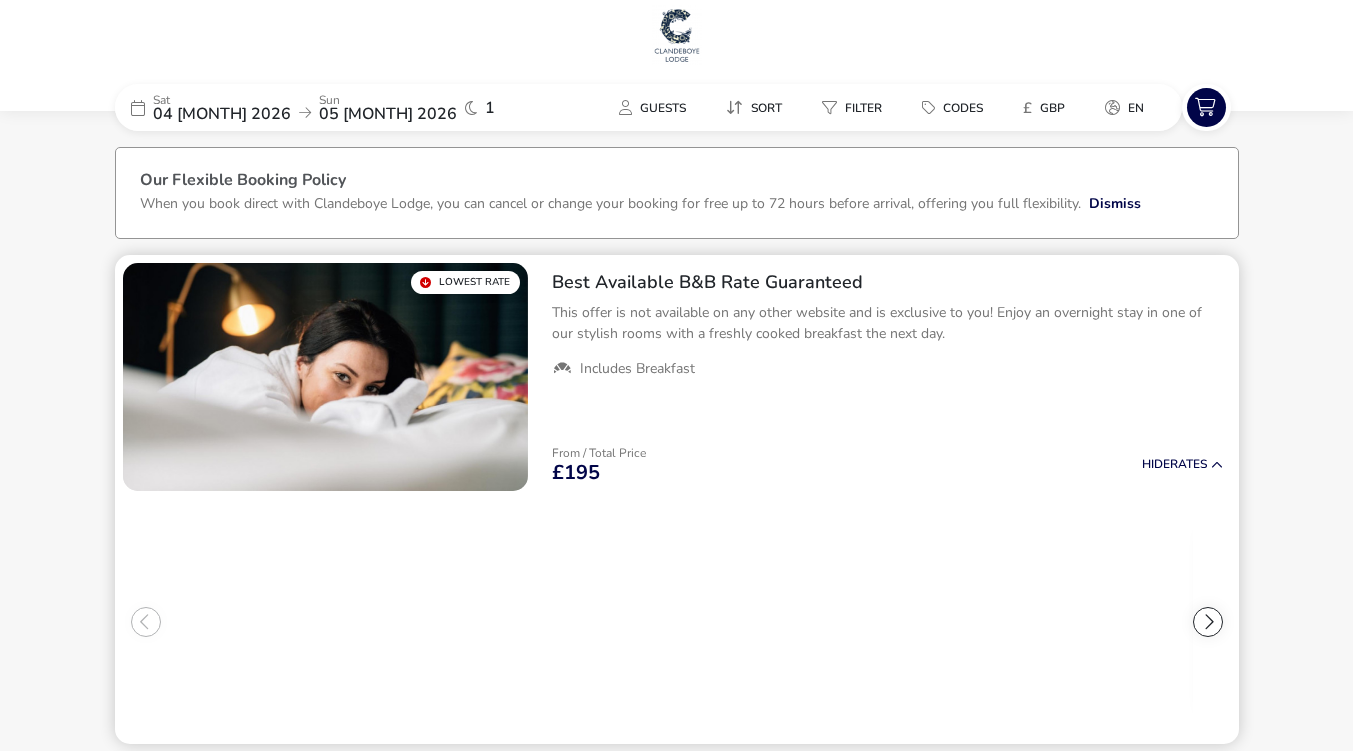 scroll, scrollTop: 0, scrollLeft: 0, axis: both 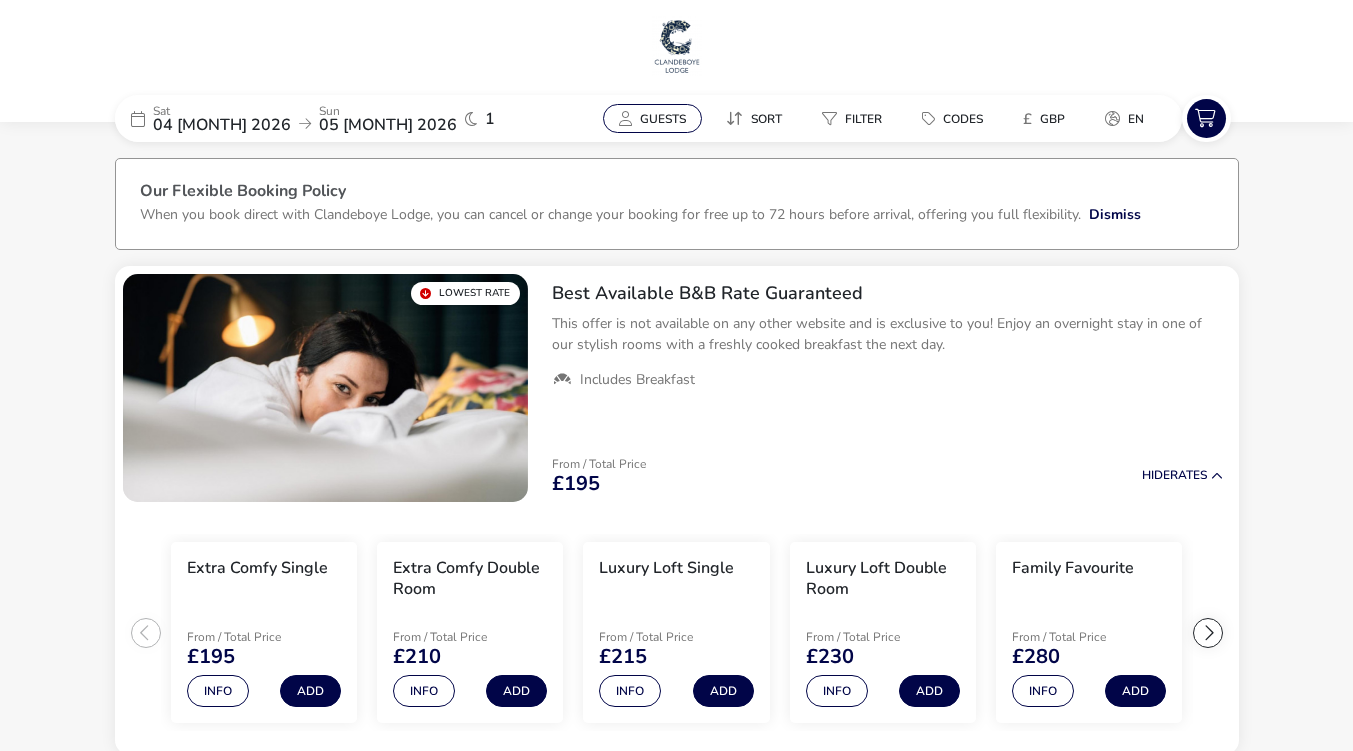 click on "Guests" at bounding box center (663, 119) 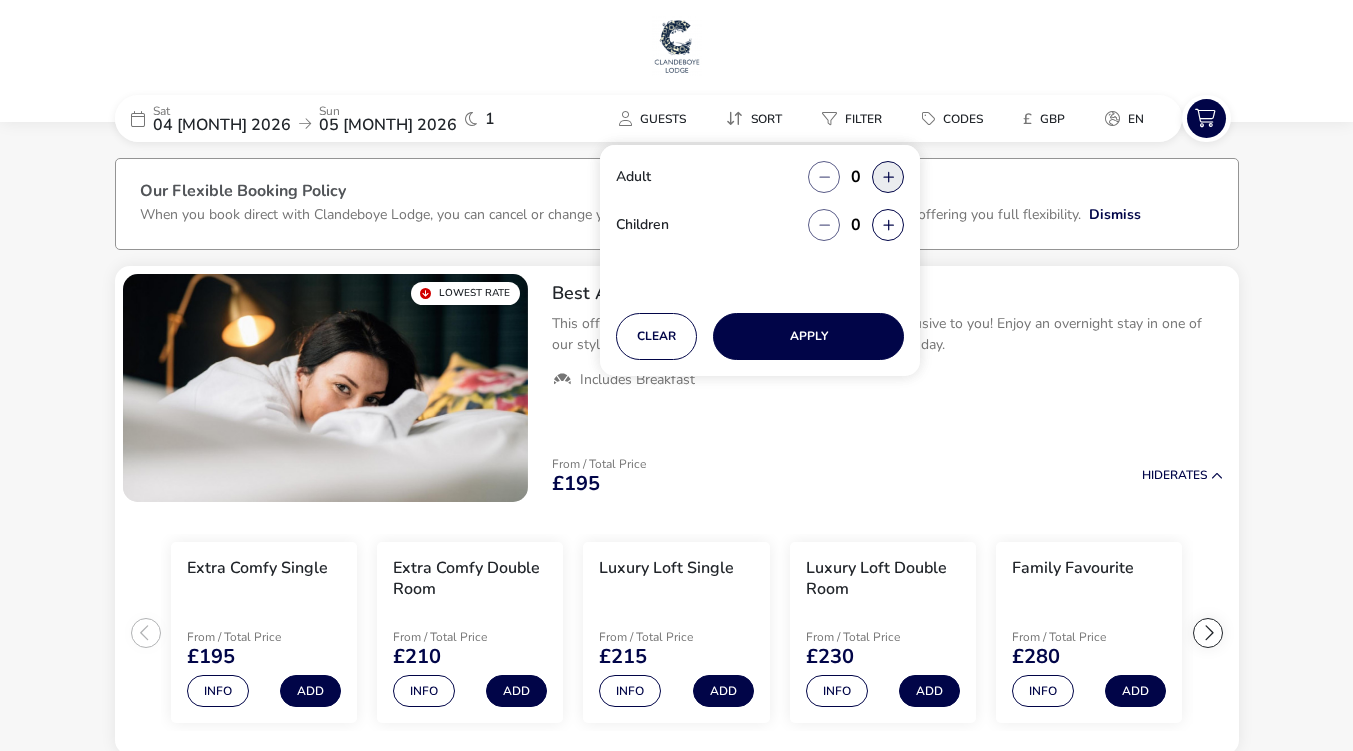 click at bounding box center [888, 177] 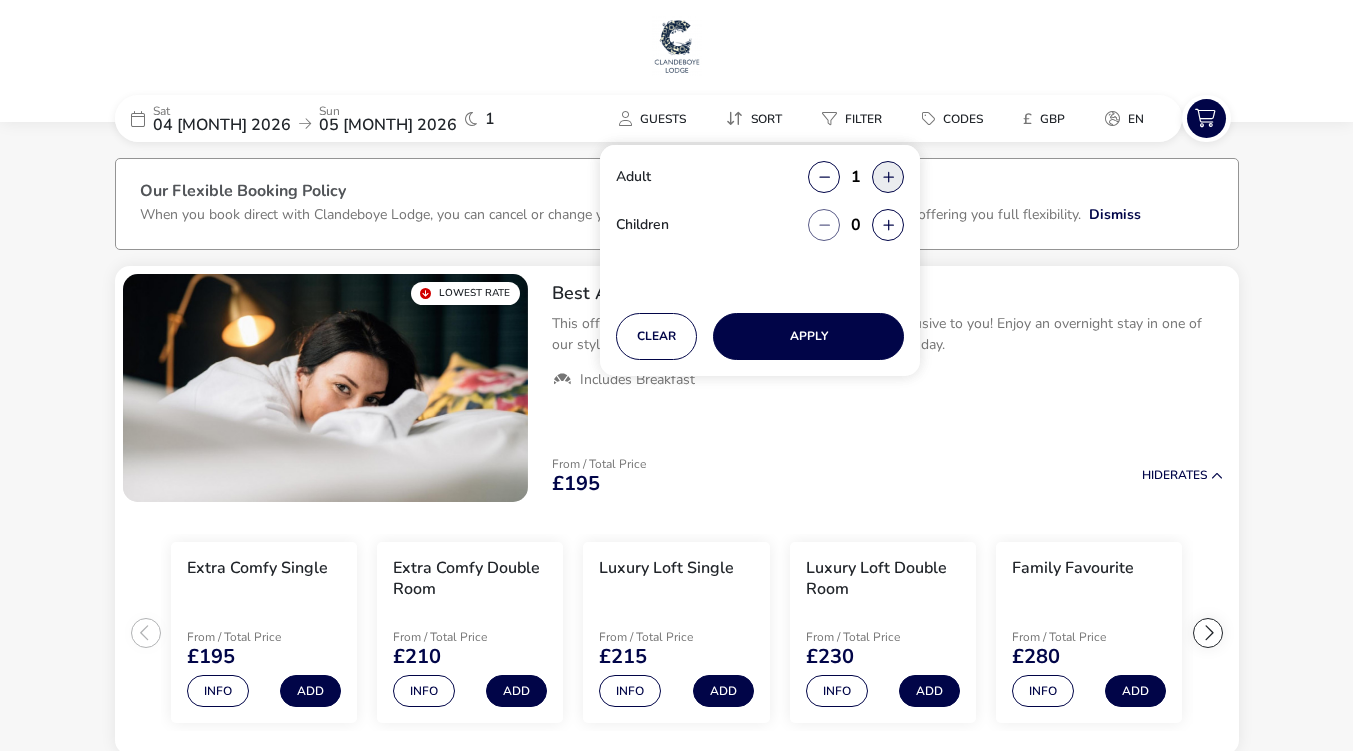 click at bounding box center [888, 177] 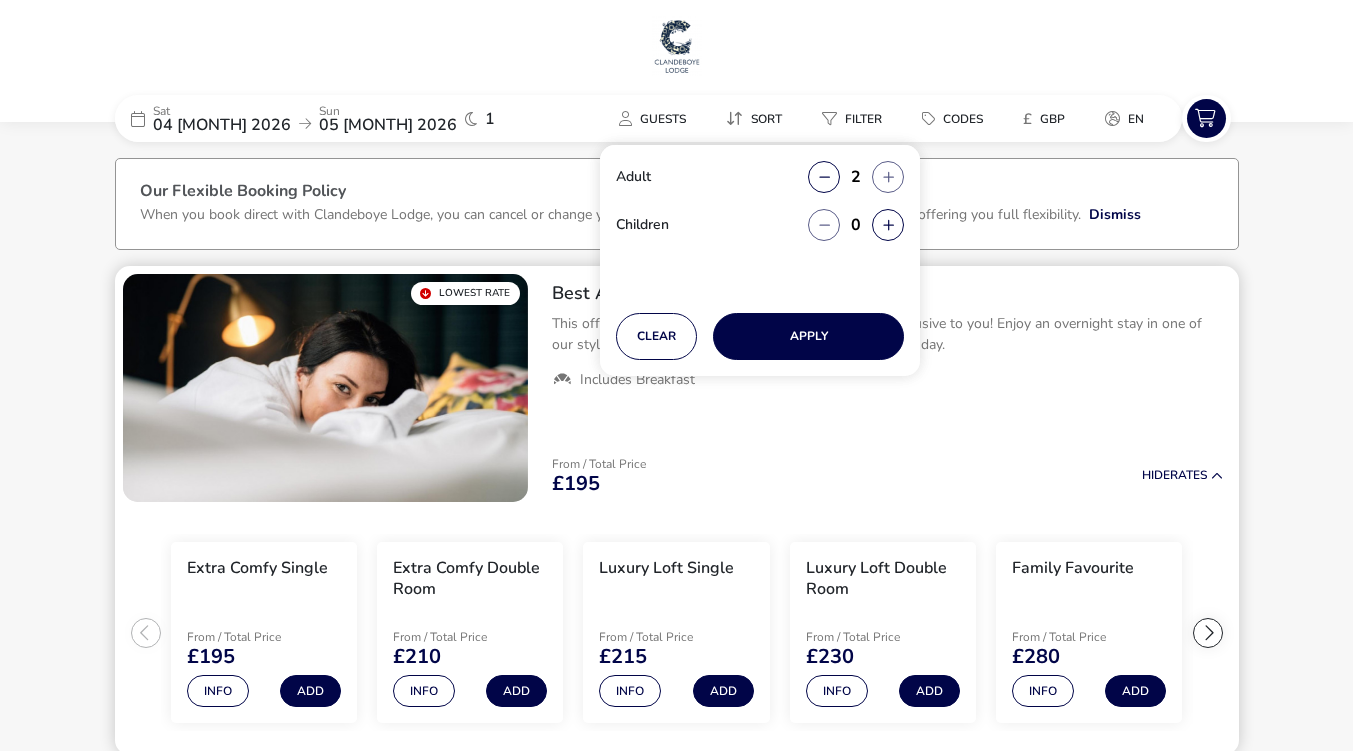 click on "Apply" at bounding box center (808, 336) 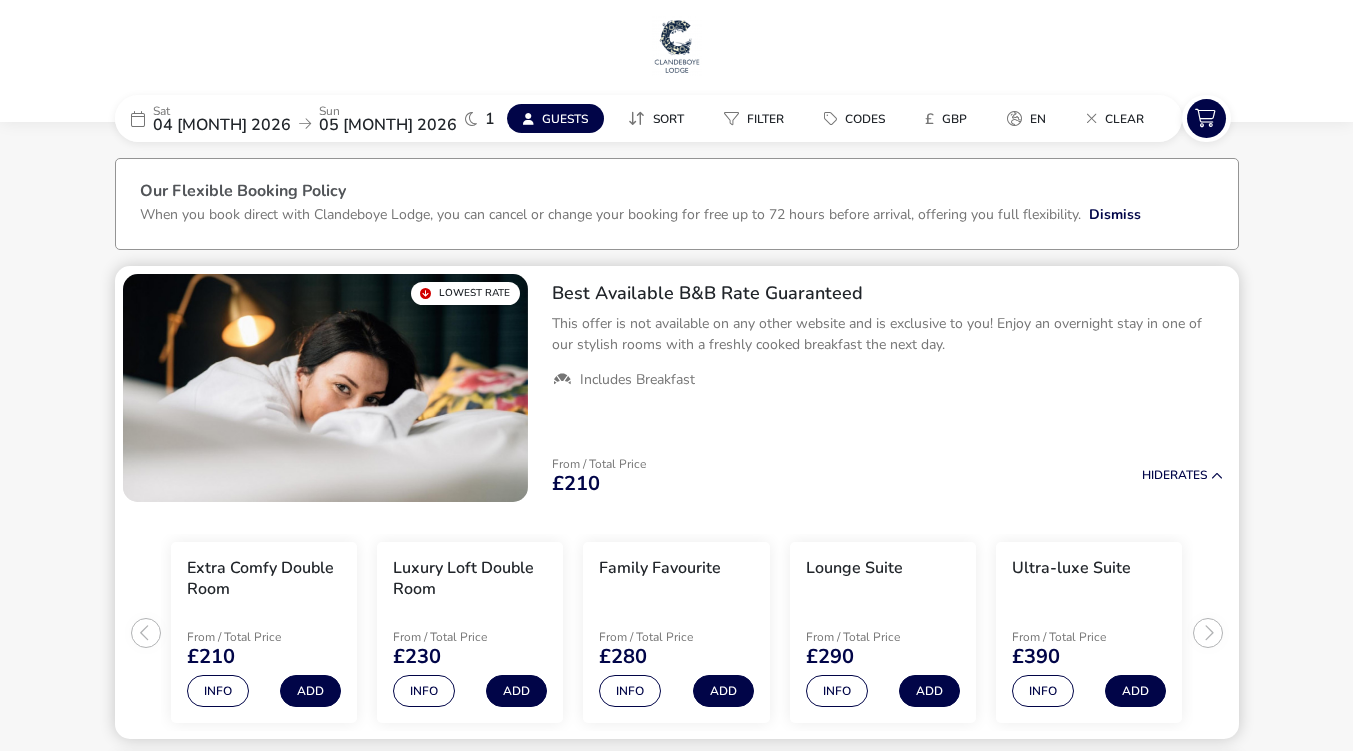 scroll, scrollTop: 100, scrollLeft: 0, axis: vertical 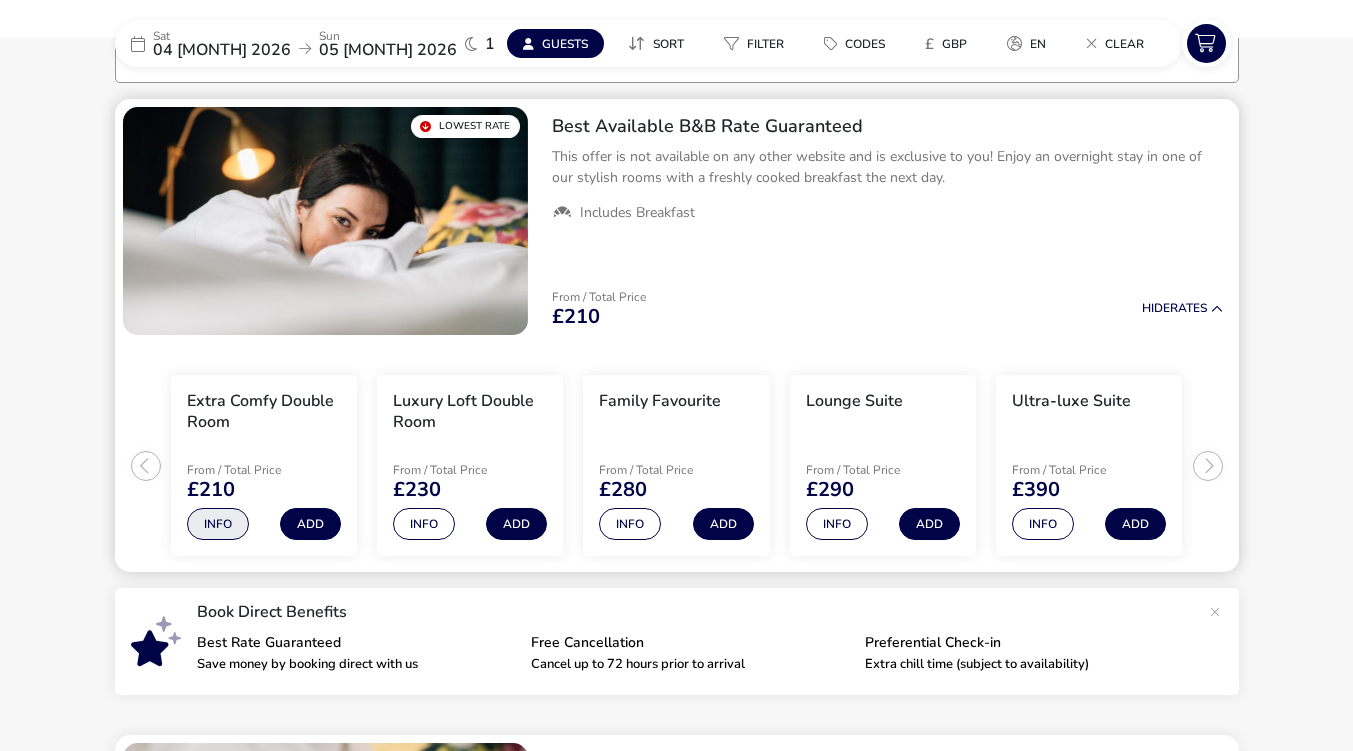 click on "Info" at bounding box center [218, 524] 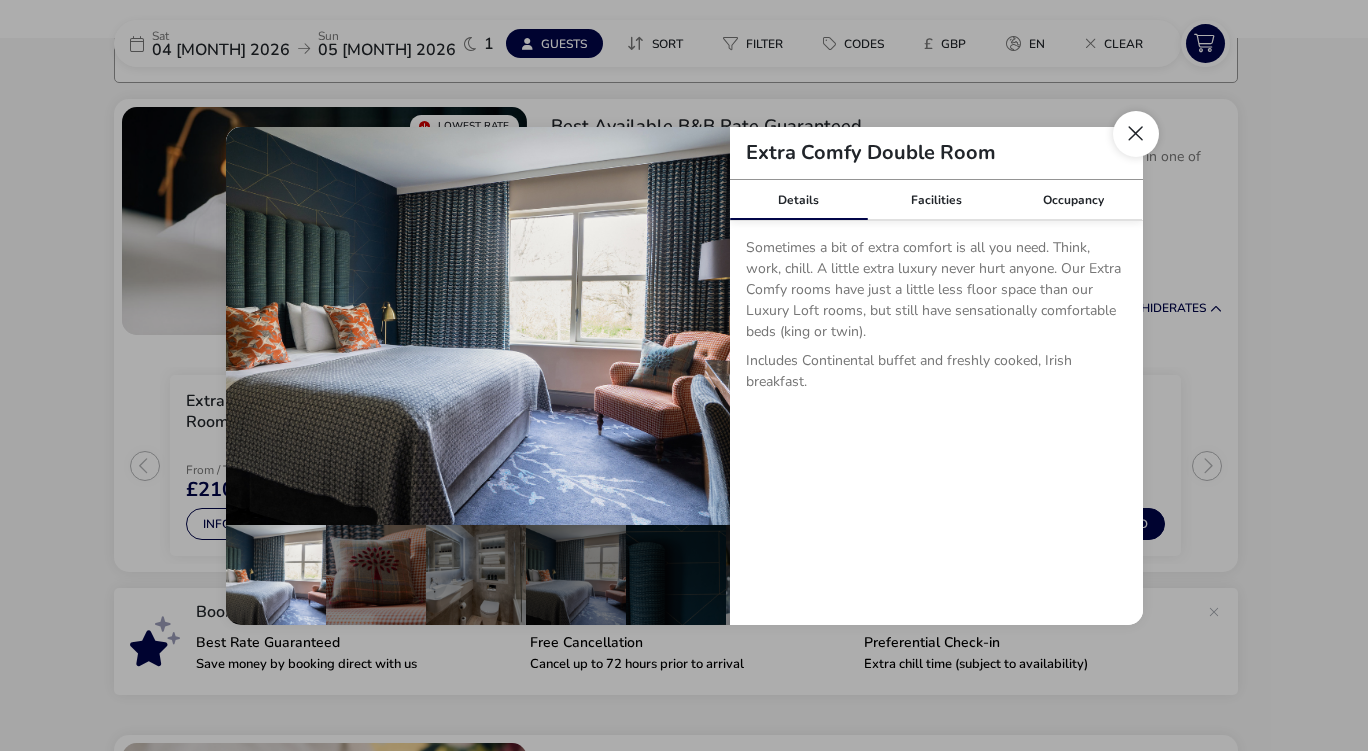 click at bounding box center (1136, 134) 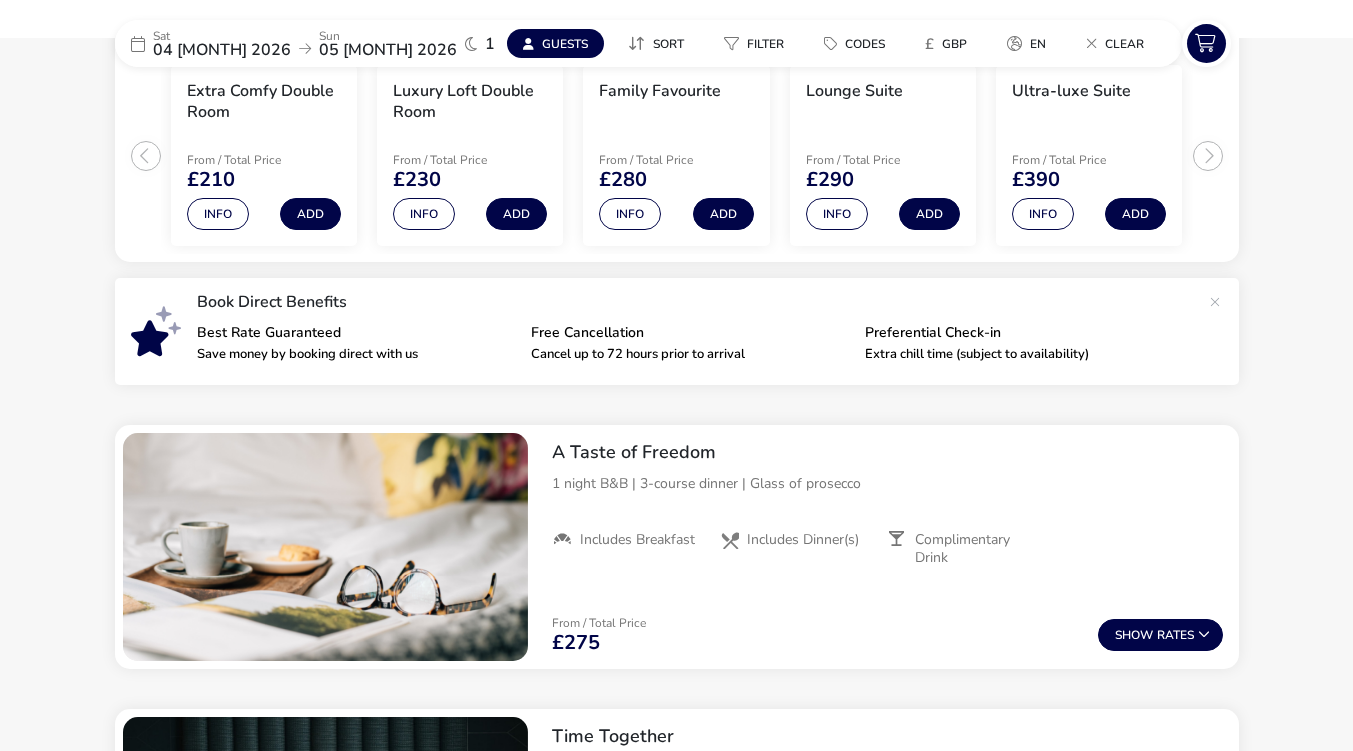 scroll, scrollTop: 110, scrollLeft: 0, axis: vertical 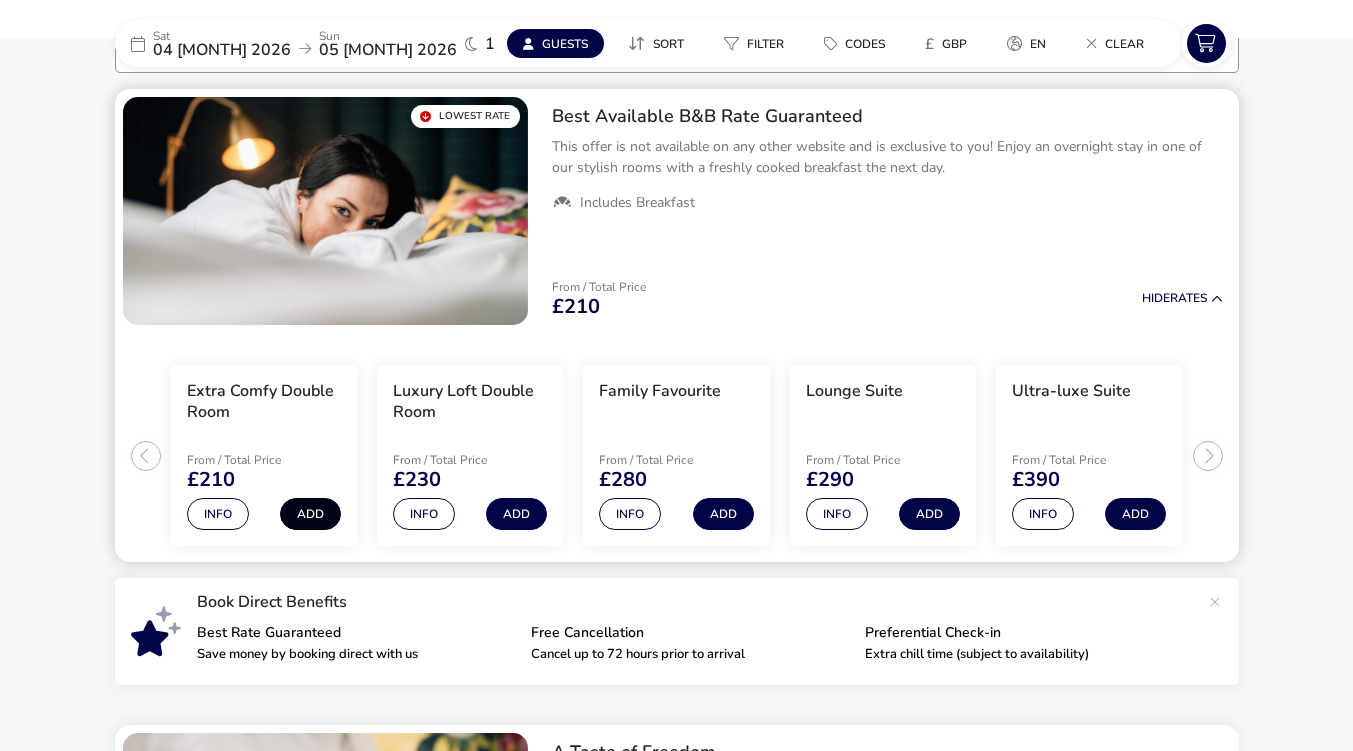 click on "Add" at bounding box center [310, 514] 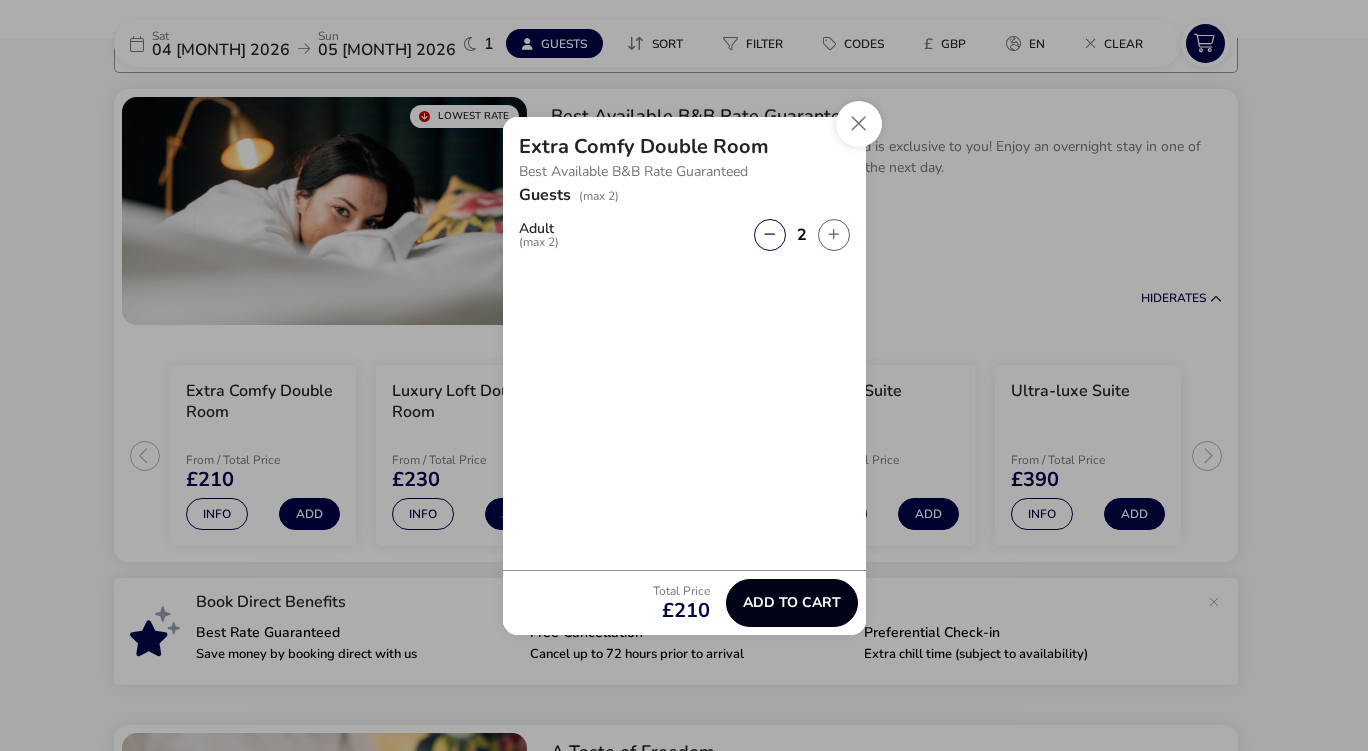 click on "Add to cart" at bounding box center [792, 602] 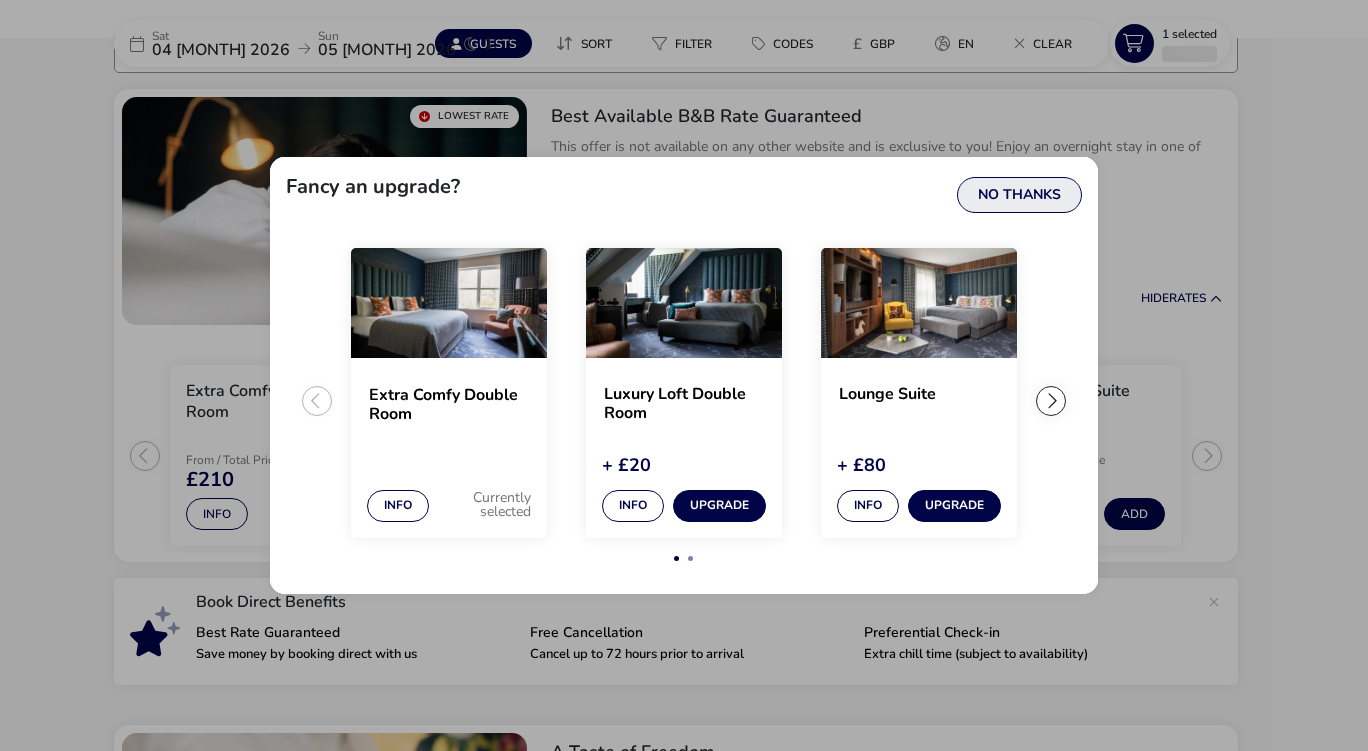 click on "No Thanks" at bounding box center [1019, 195] 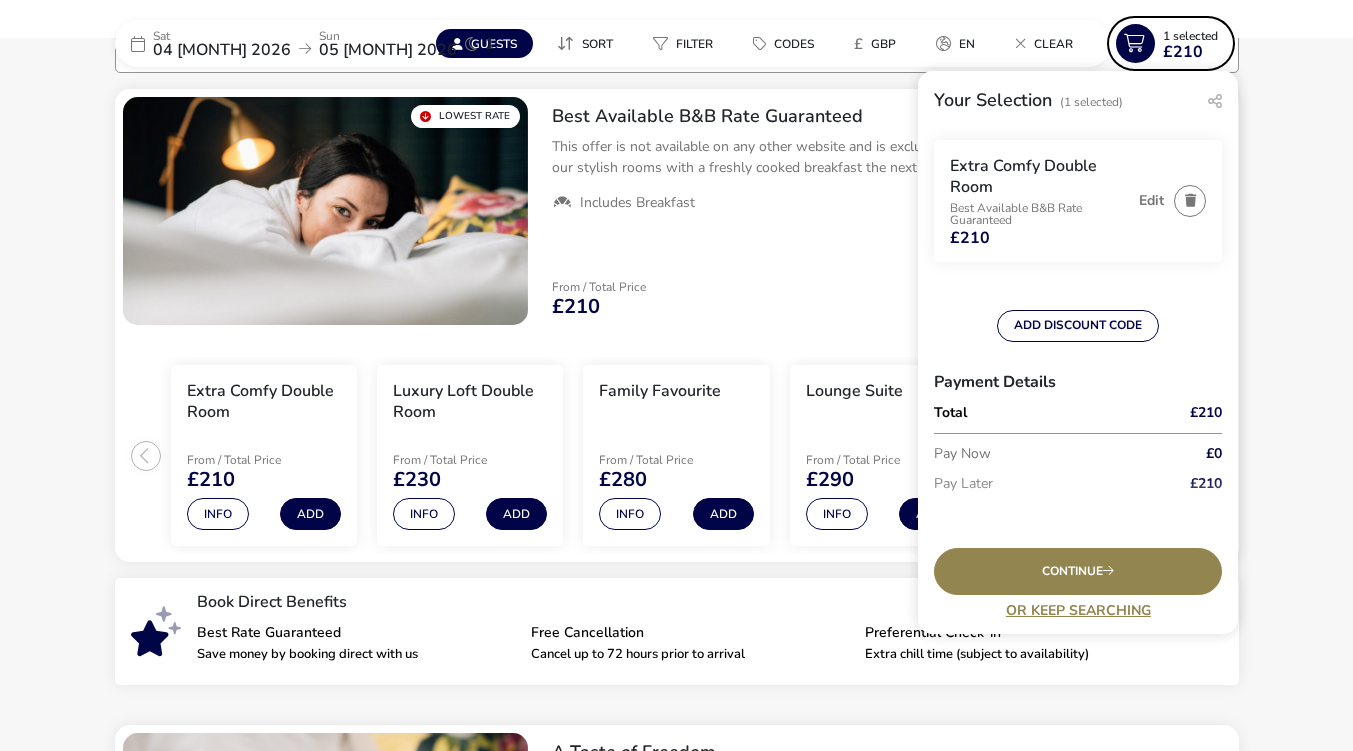 scroll, scrollTop: 74, scrollLeft: 0, axis: vertical 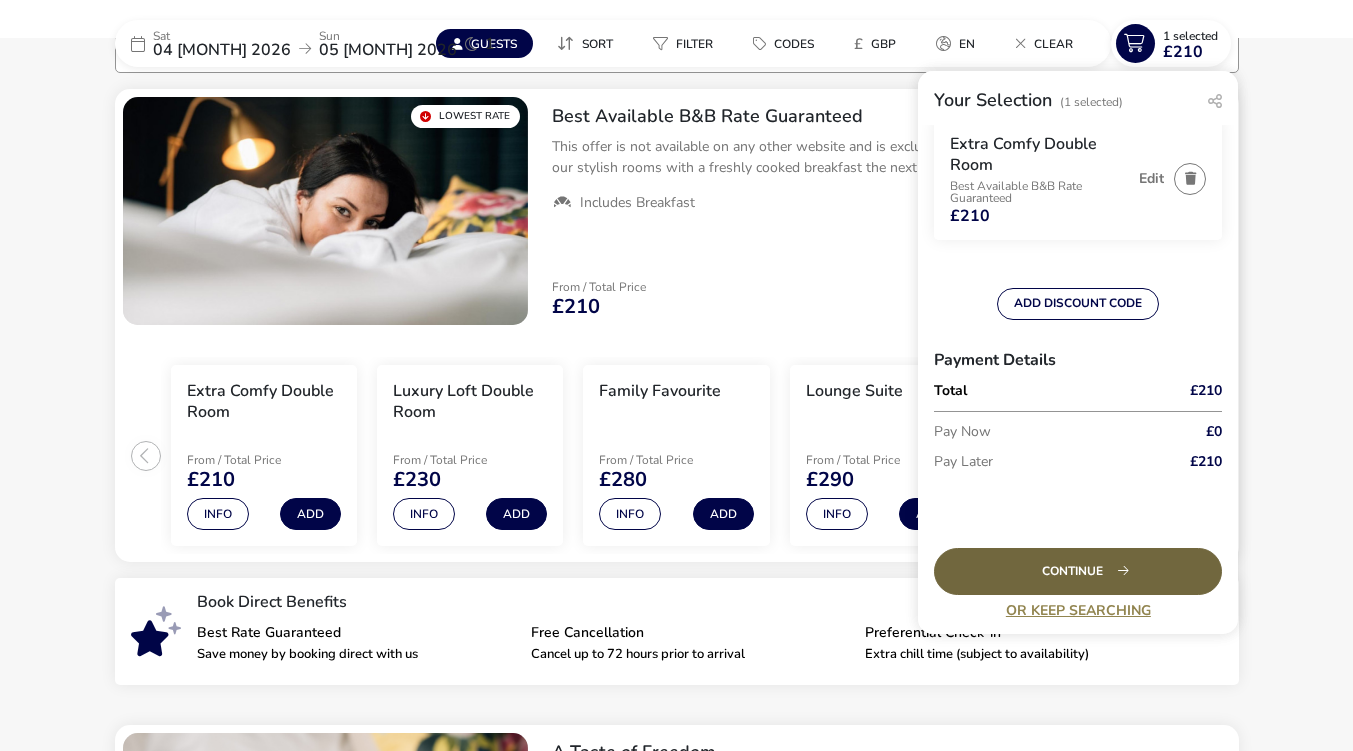 click on "Continue" at bounding box center (1078, 571) 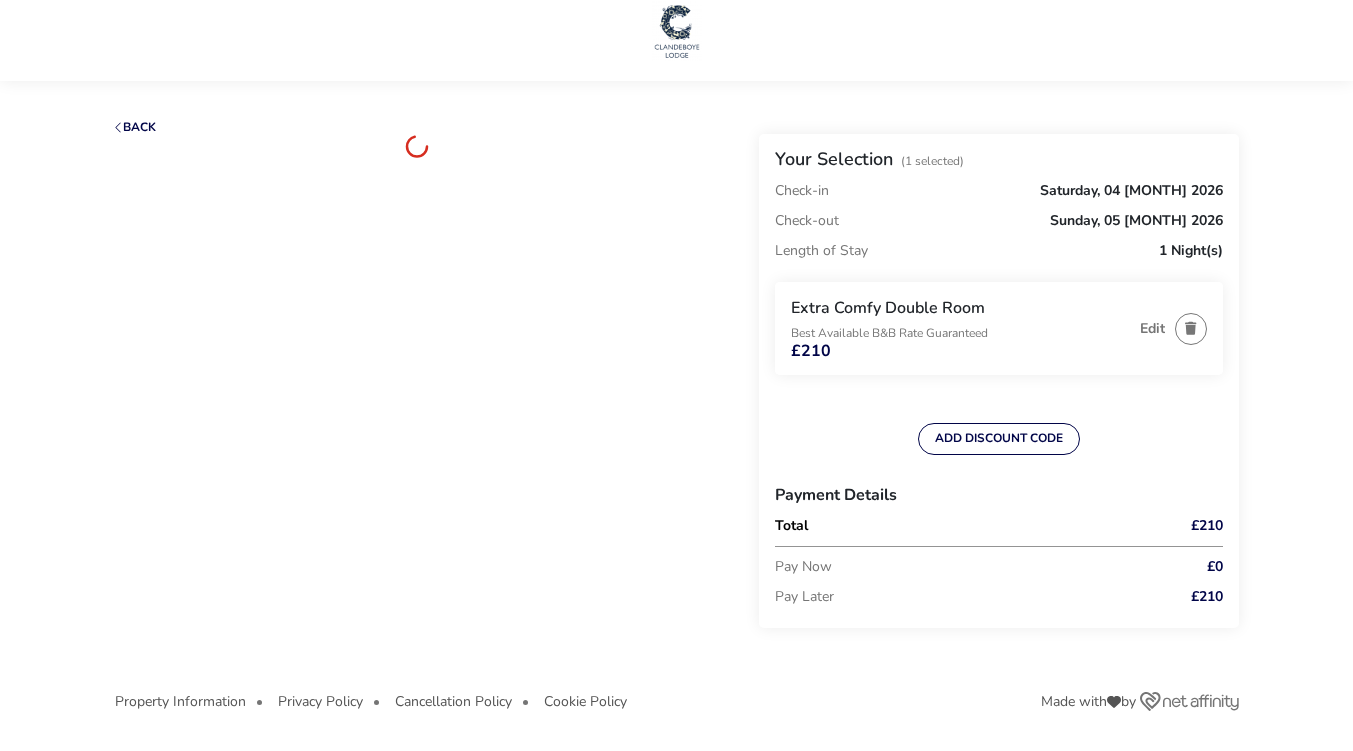 scroll, scrollTop: 0, scrollLeft: 0, axis: both 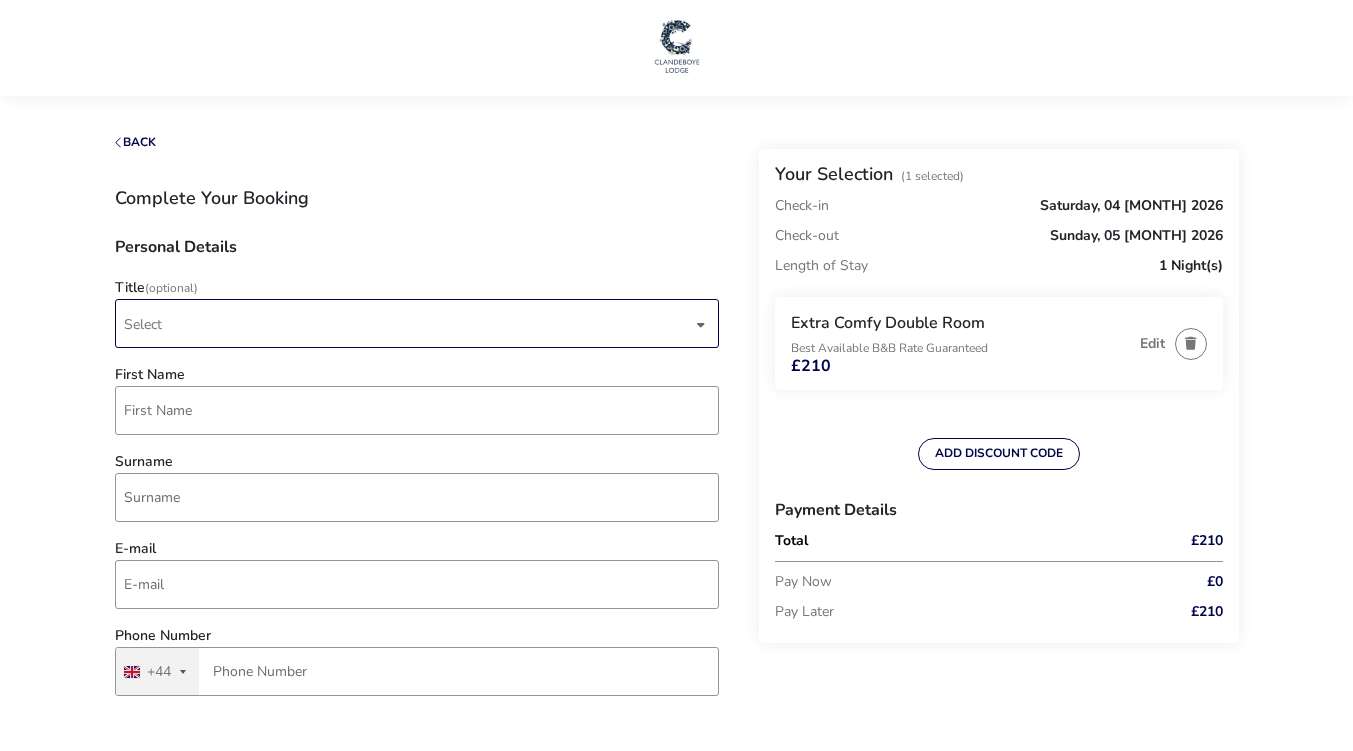 click on "Select" at bounding box center [408, 323] 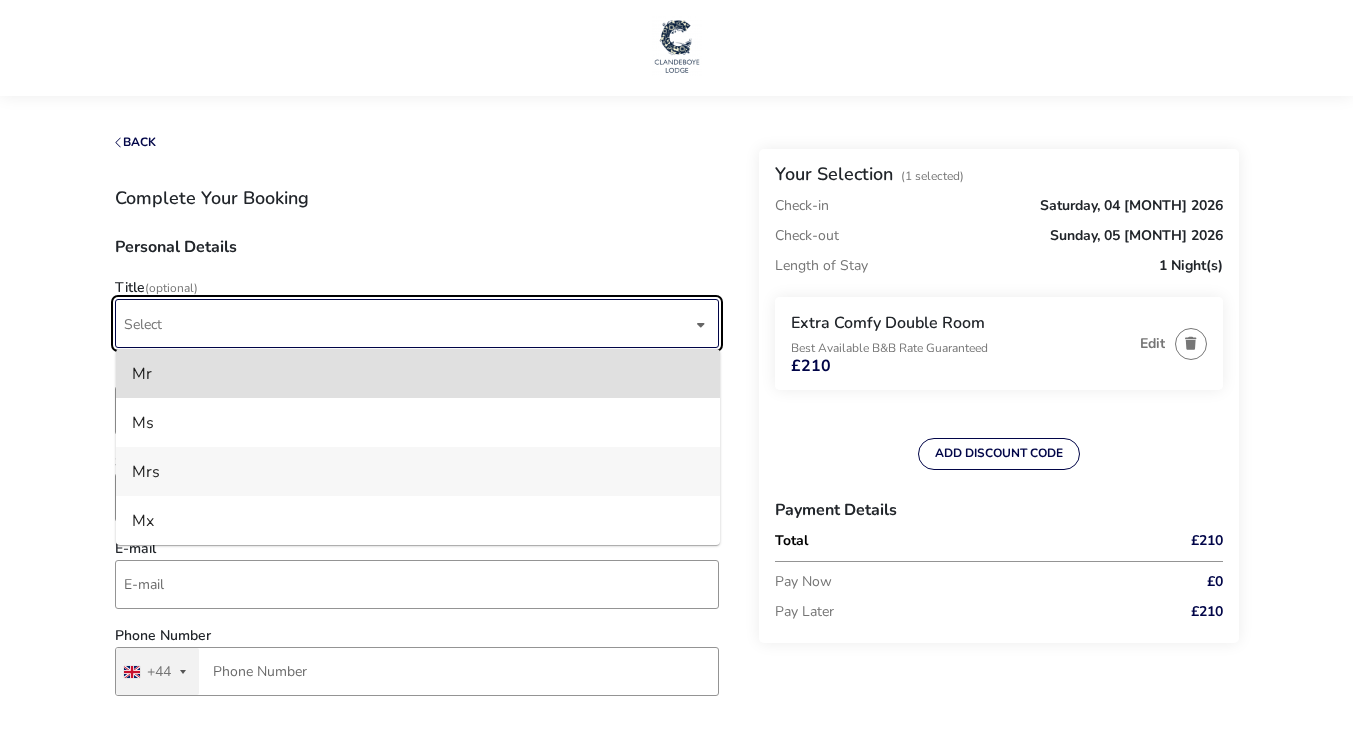 click on "Mrs" at bounding box center [418, 471] 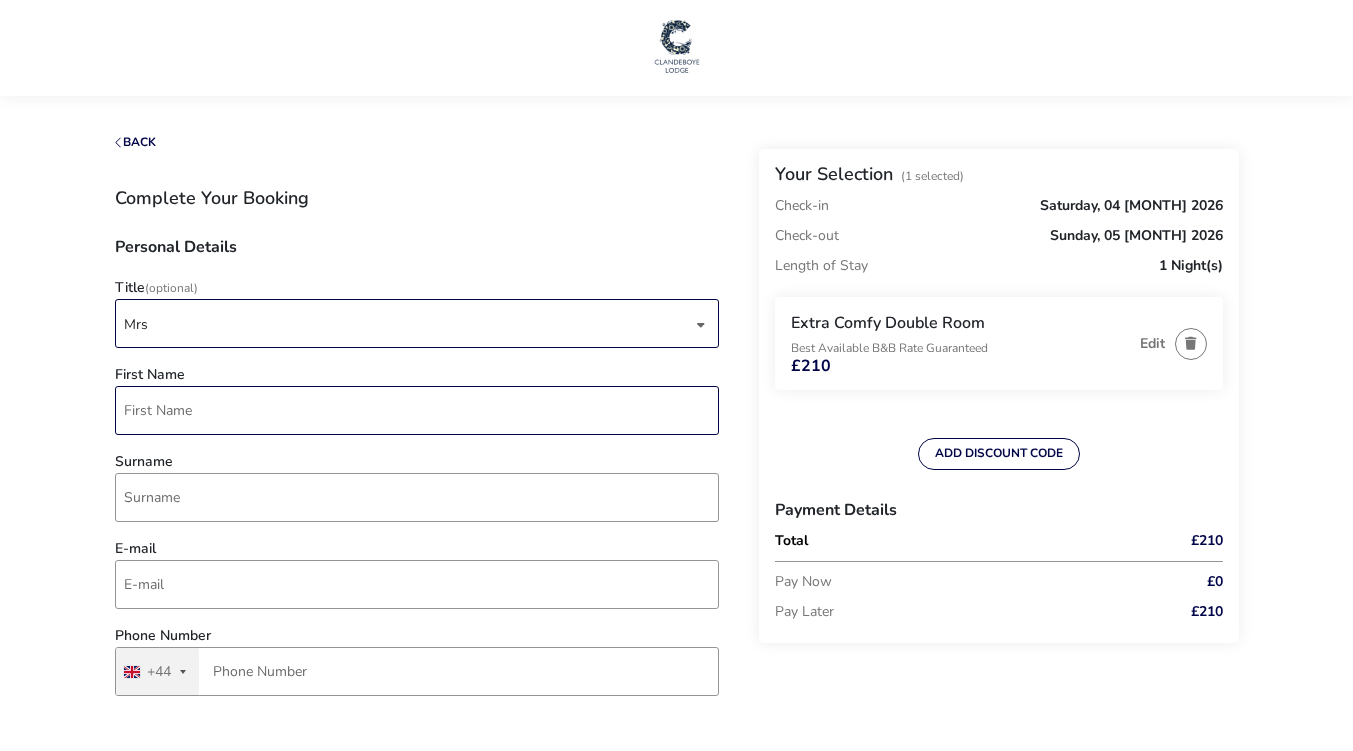 click on "First Name" at bounding box center [417, 410] 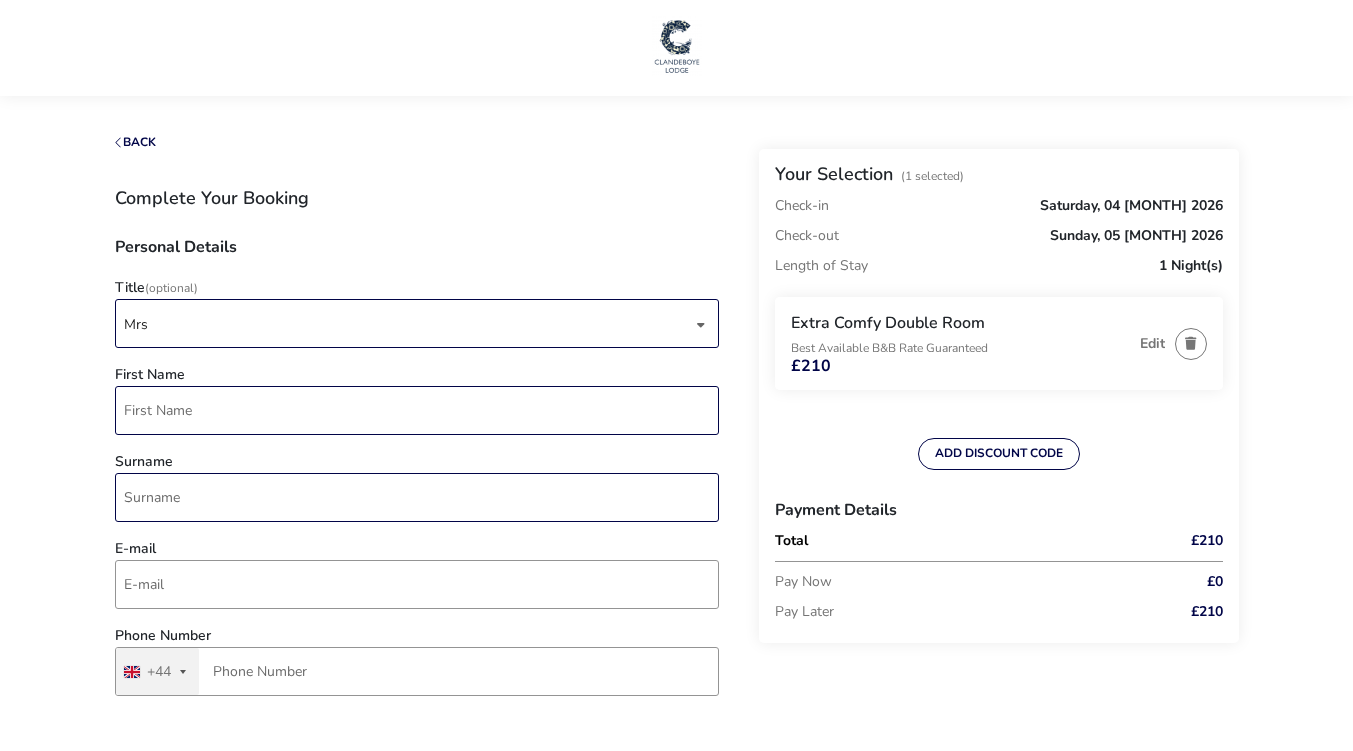 type on "Katrina" 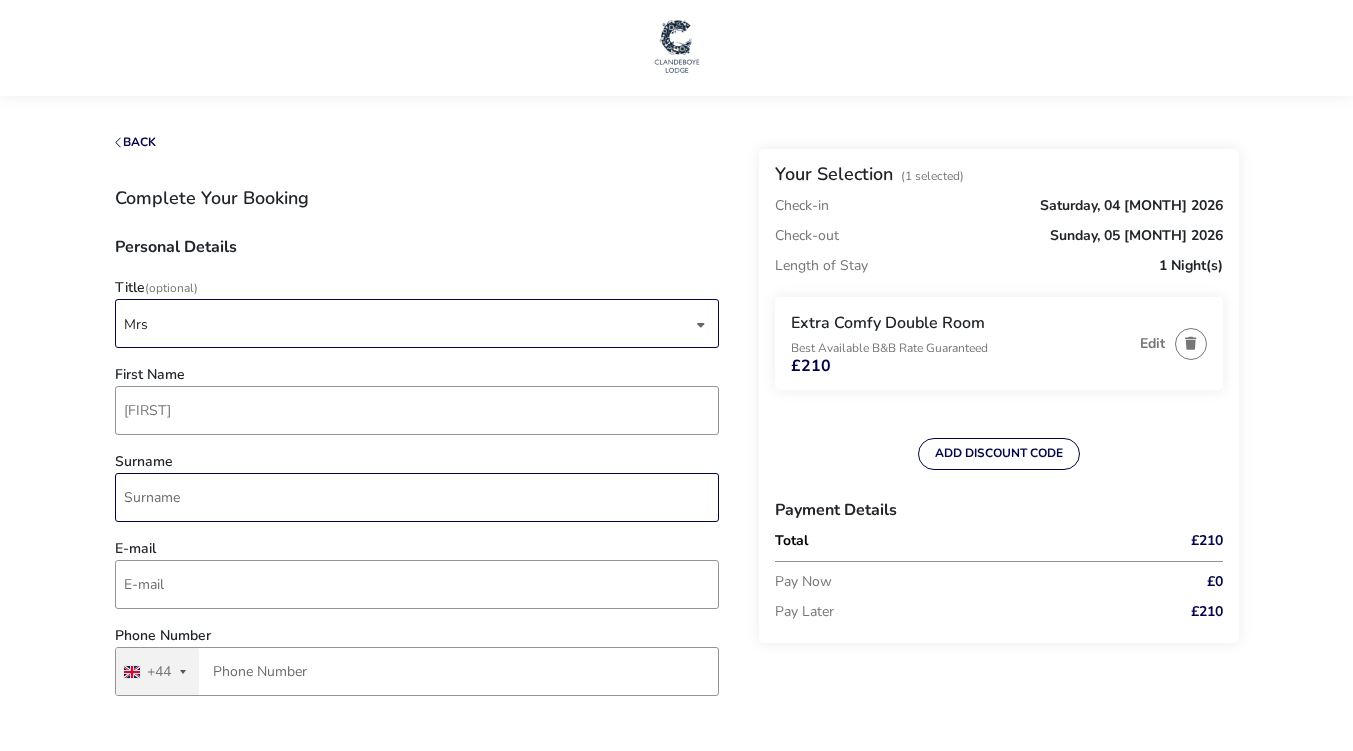 click on "Surname" at bounding box center (417, 497) 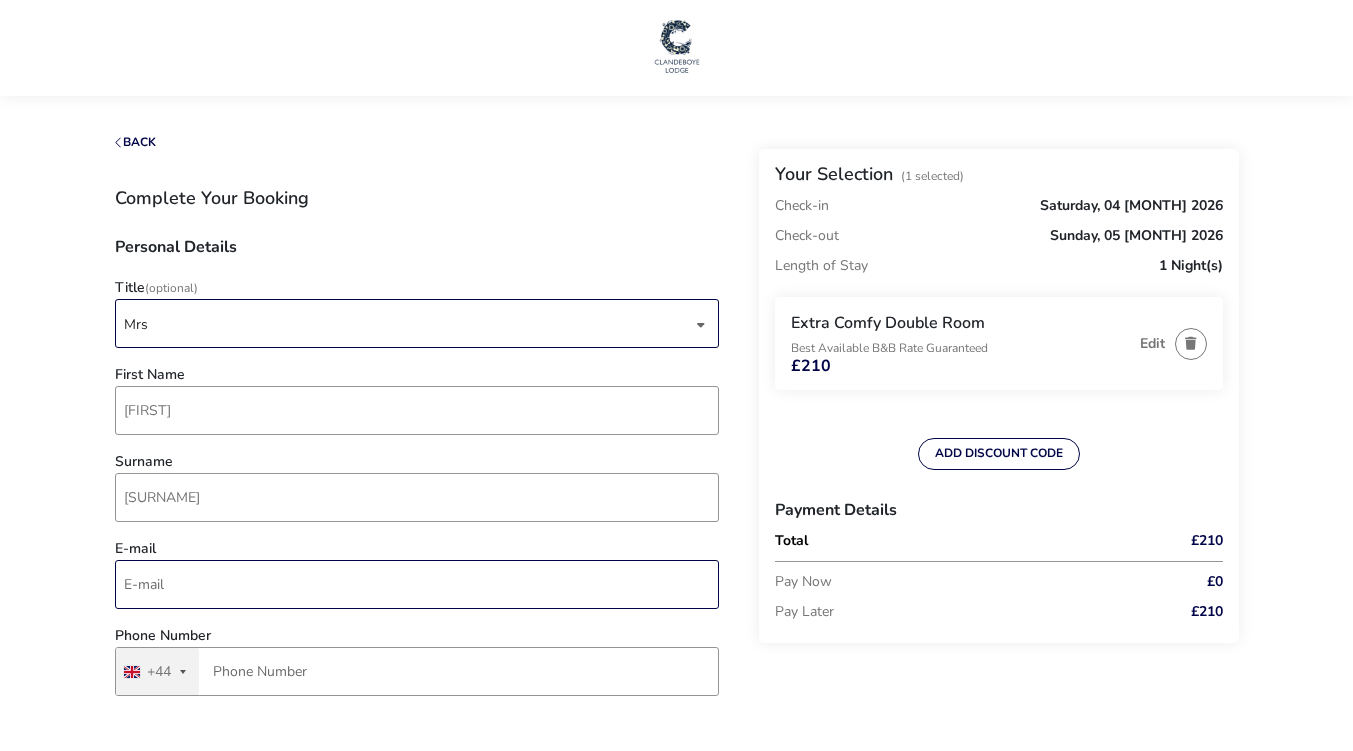 click on "E-mail" at bounding box center (417, 584) 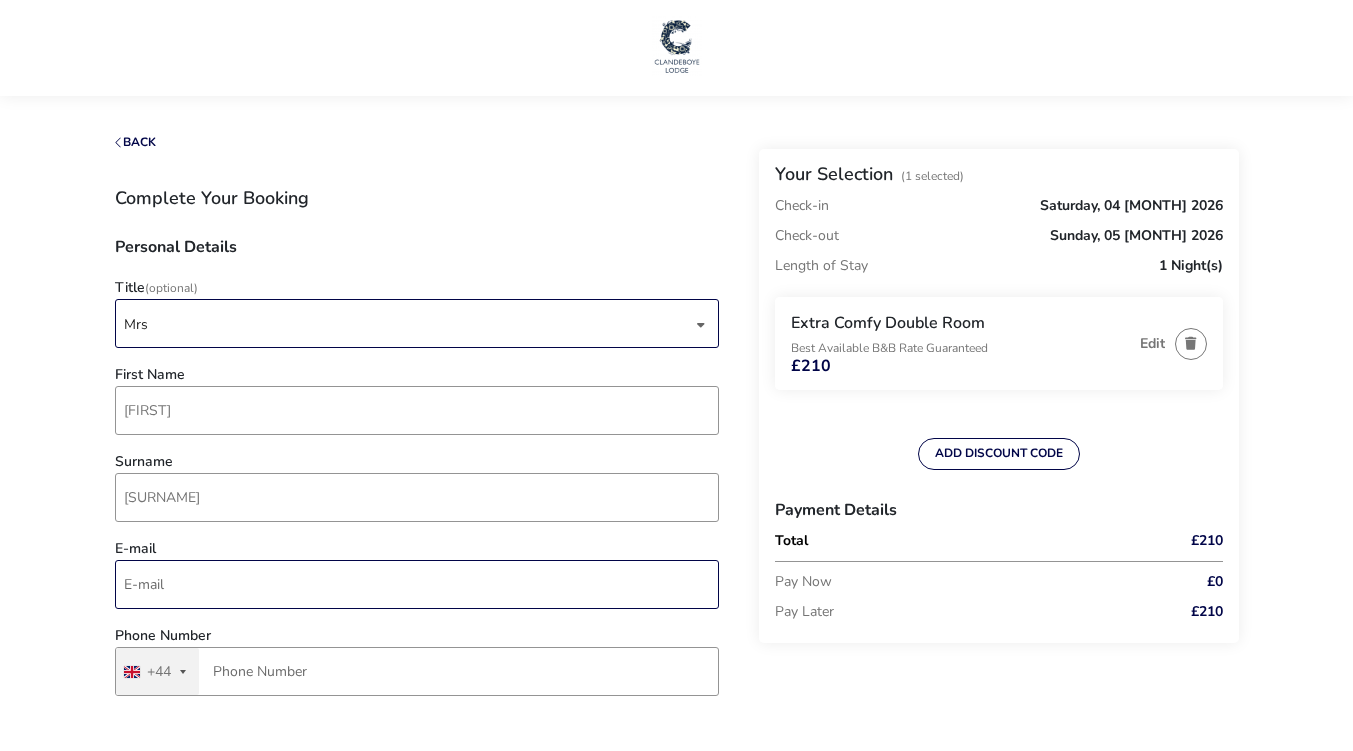 type on "katrina1456@hotmail.co.uk" 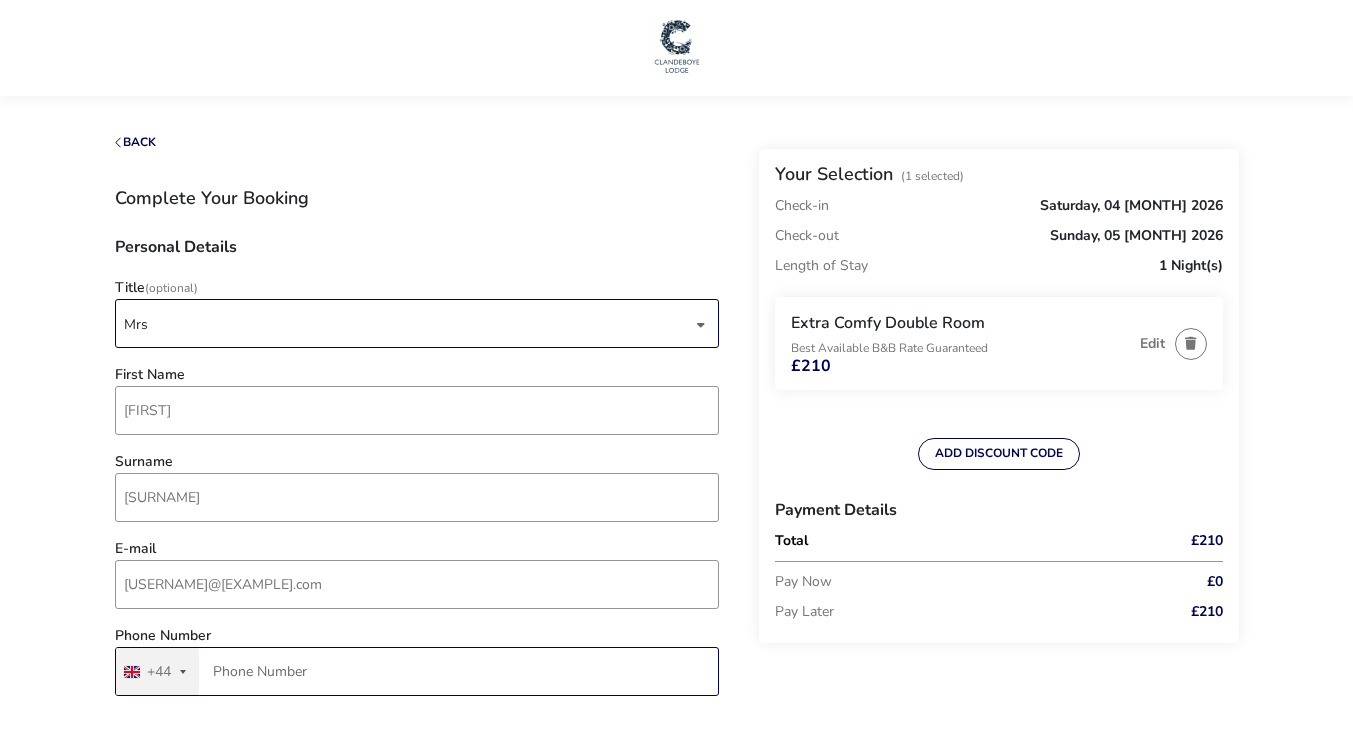 click on "Phone Number" at bounding box center (417, 671) 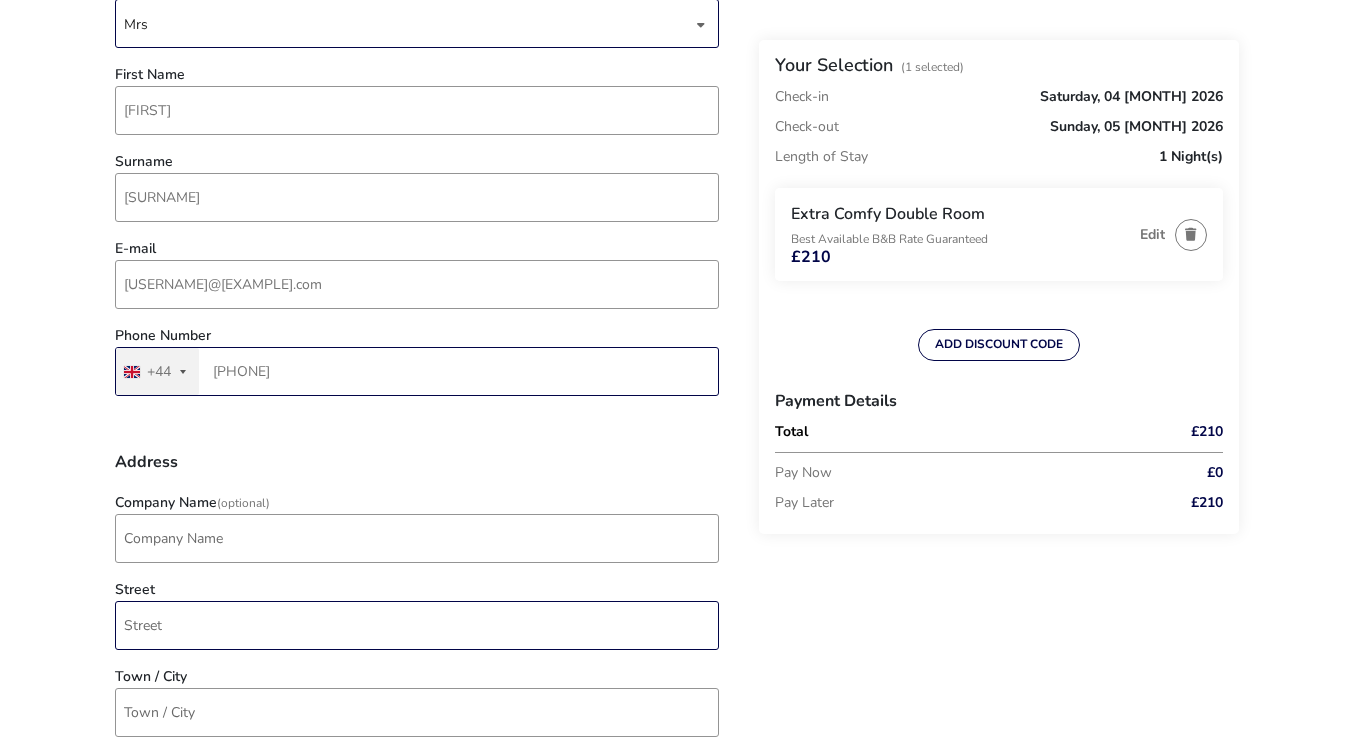 scroll, scrollTop: 700, scrollLeft: 0, axis: vertical 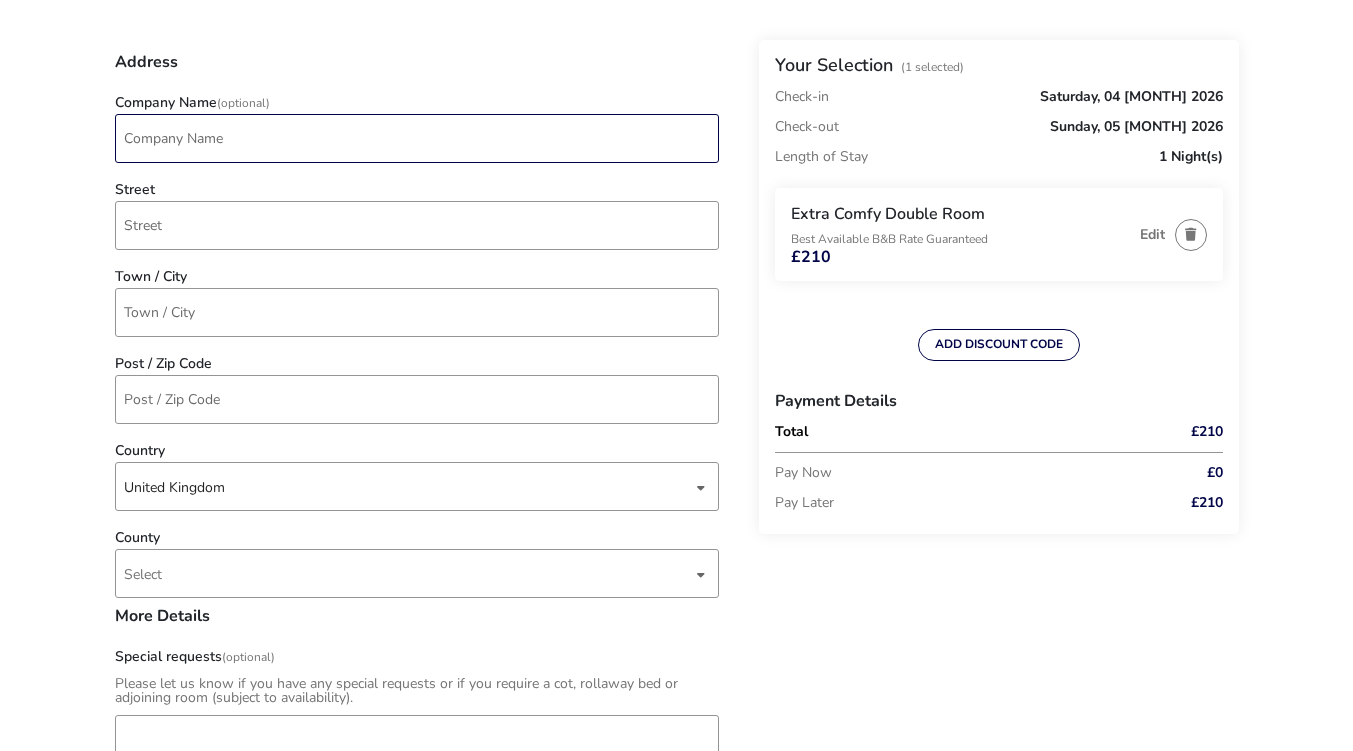click on "Company Name  (Optional)" at bounding box center (417, 138) 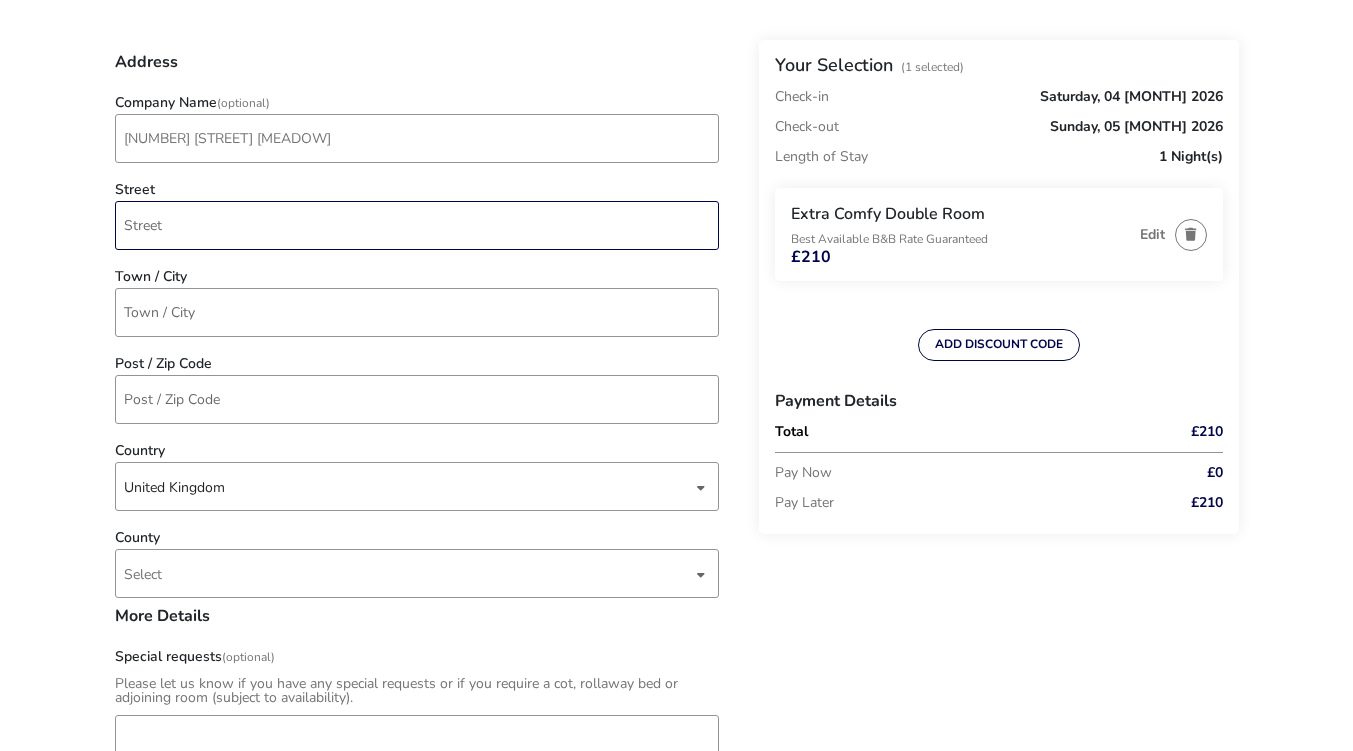 click on "Street" at bounding box center (417, 225) 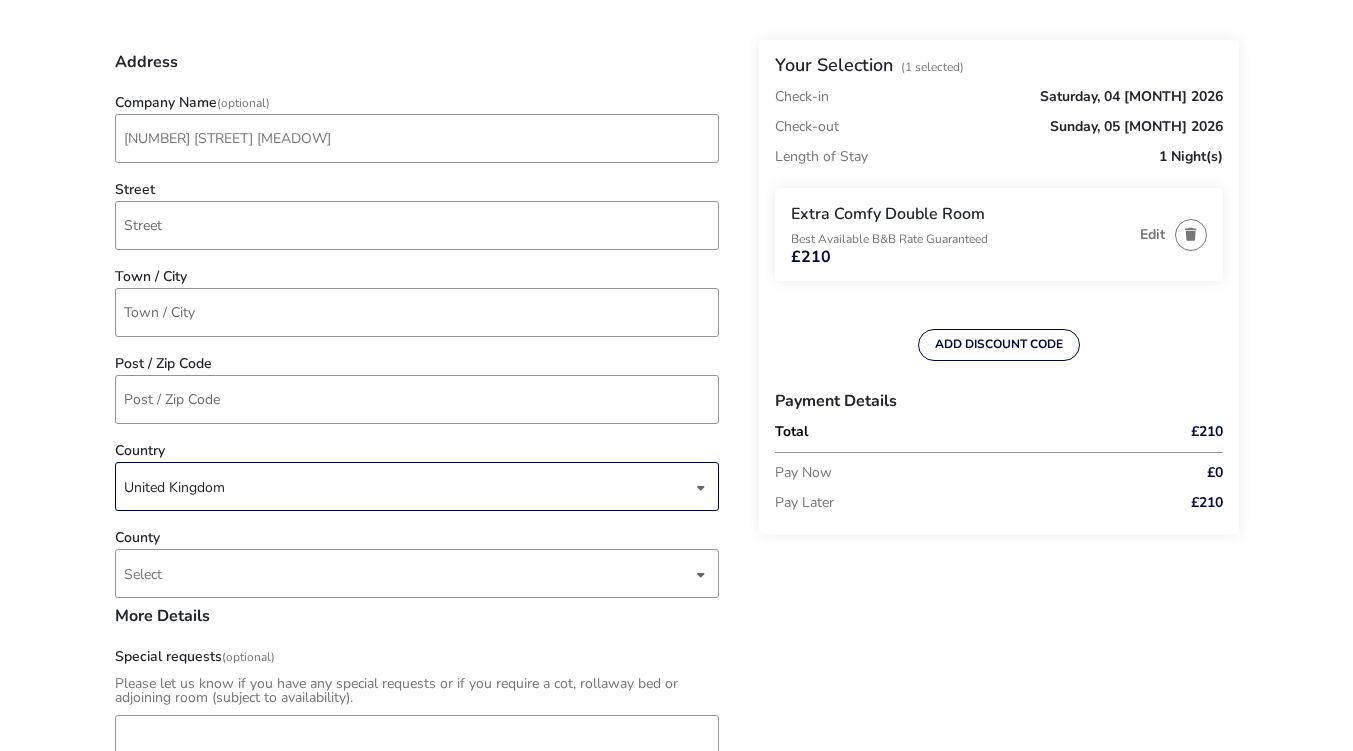 click on "Country  United Kingdom" 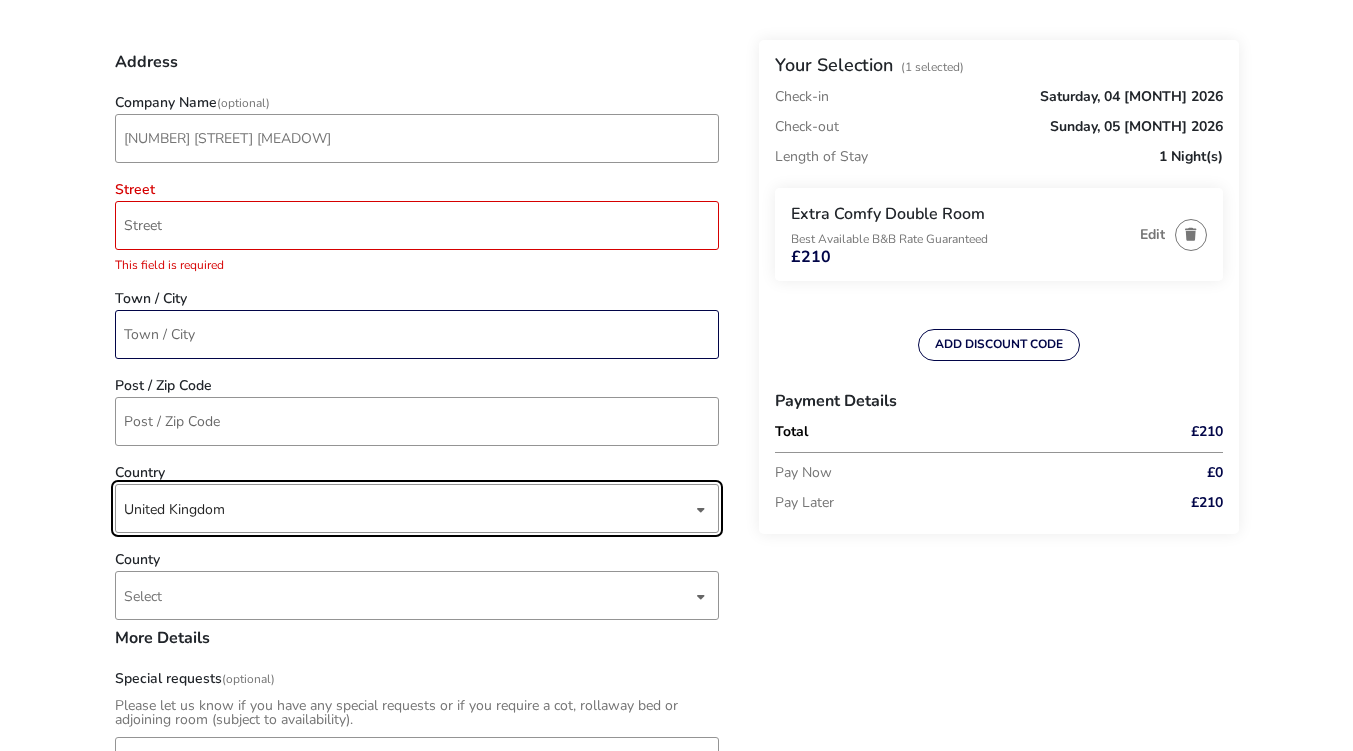 click on "Town / City" at bounding box center [417, 334] 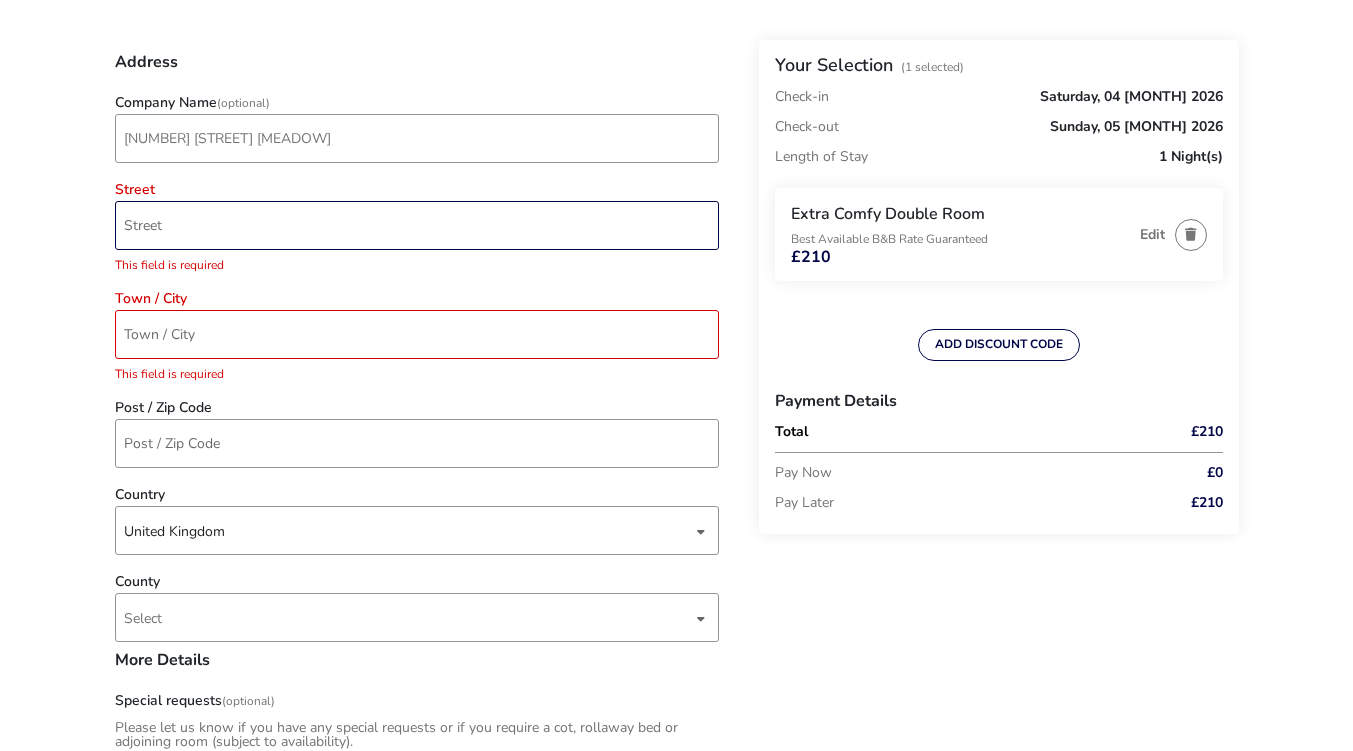 click on "Street" at bounding box center (417, 225) 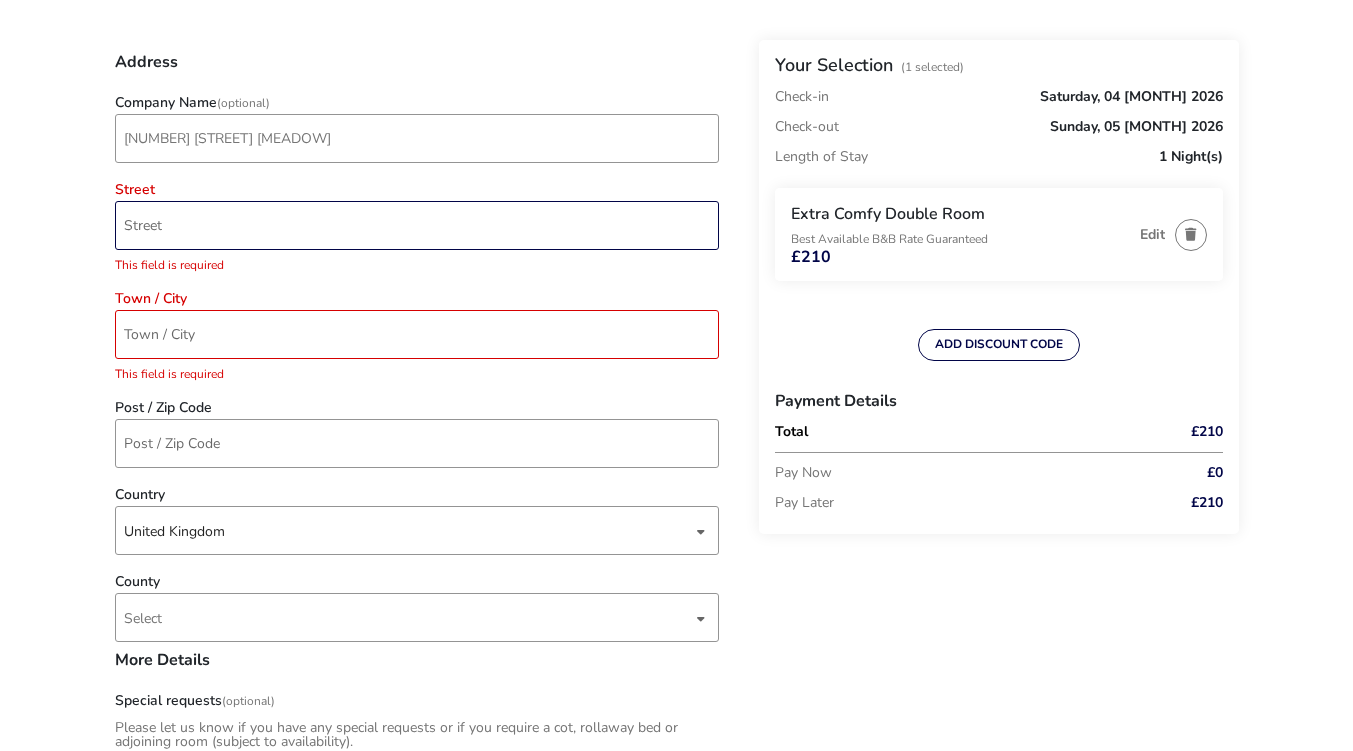 click on "Street" at bounding box center [417, 225] 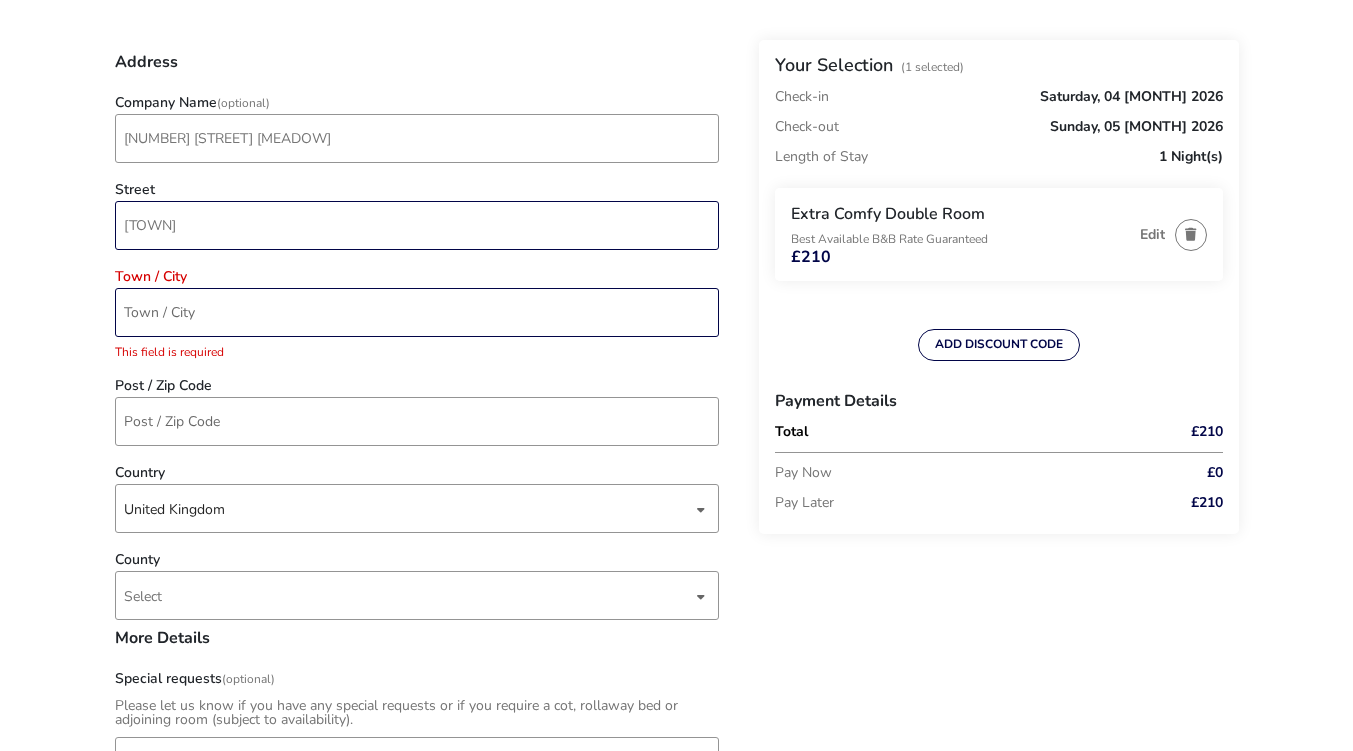 type on "Broughshane" 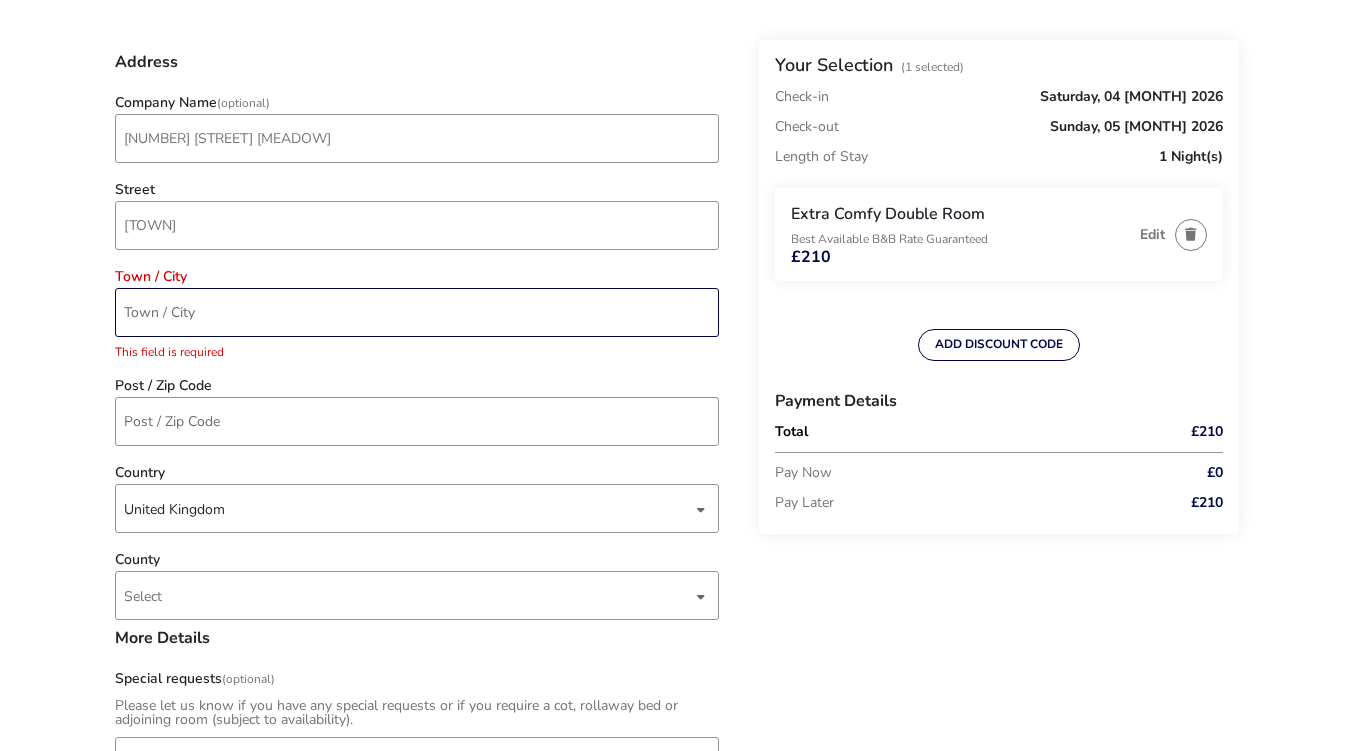 click on "Town / City" at bounding box center [417, 312] 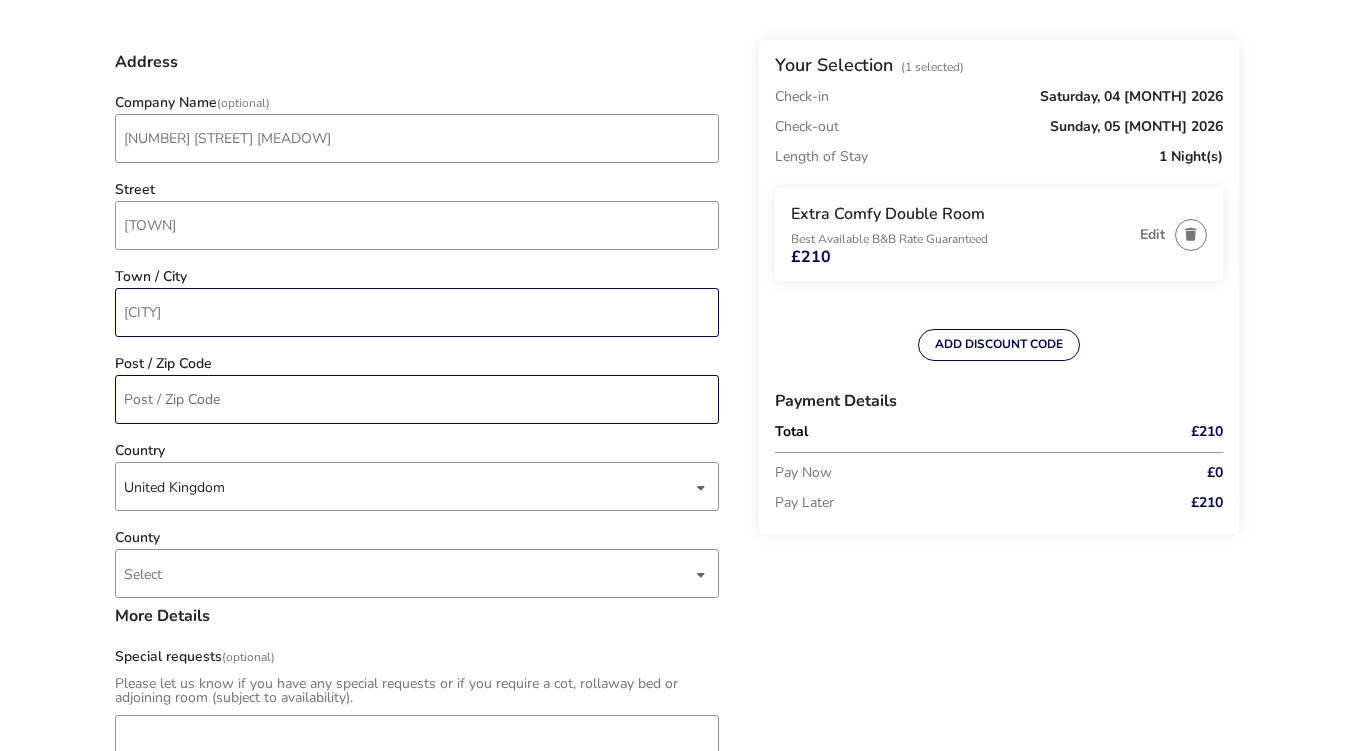 type on "Ballymena" 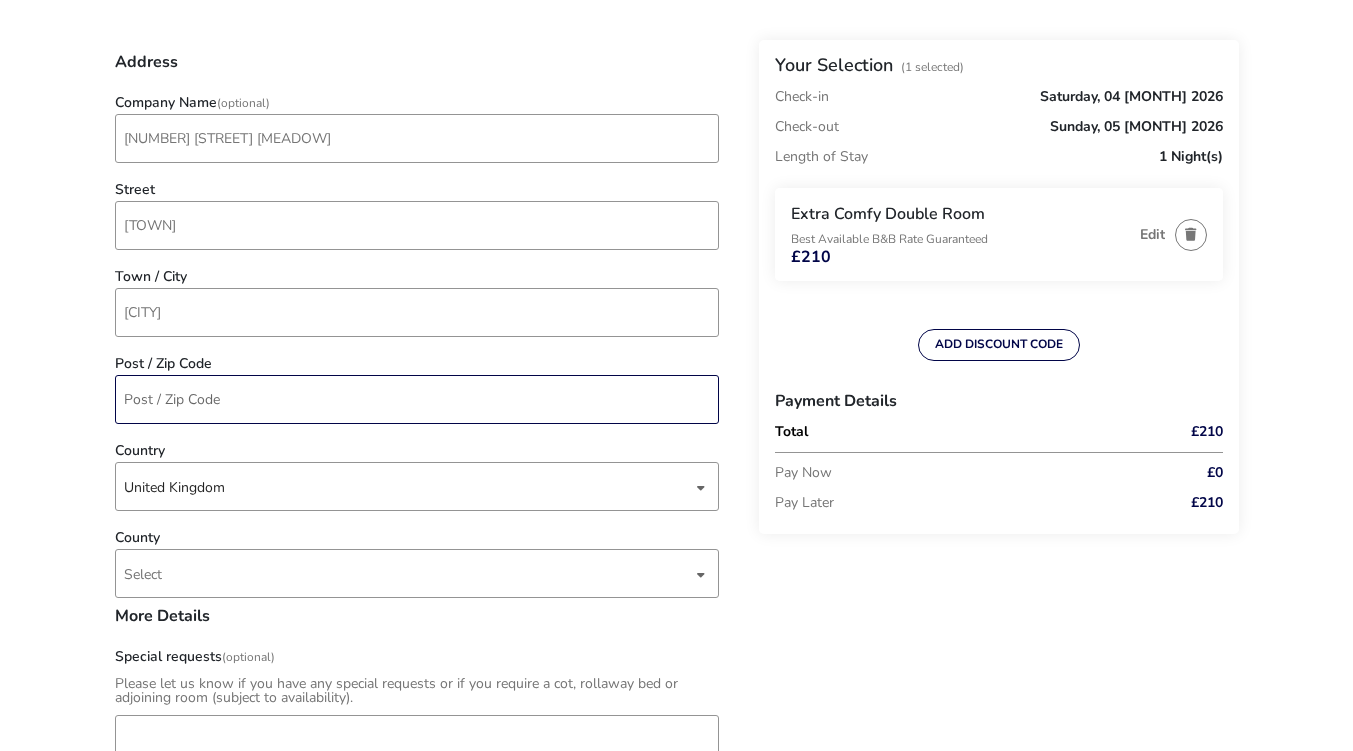 click on "Post / Zip Code" at bounding box center [417, 399] 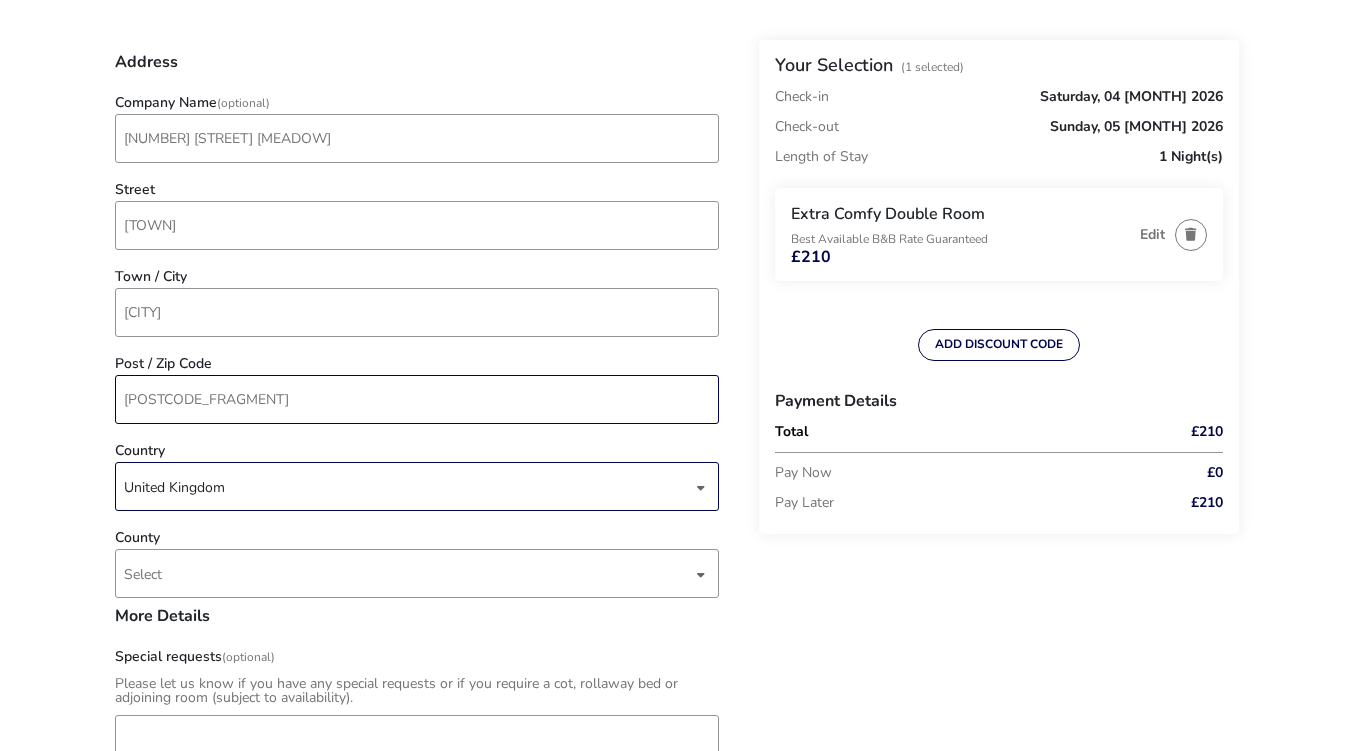 type on "bt424lg" 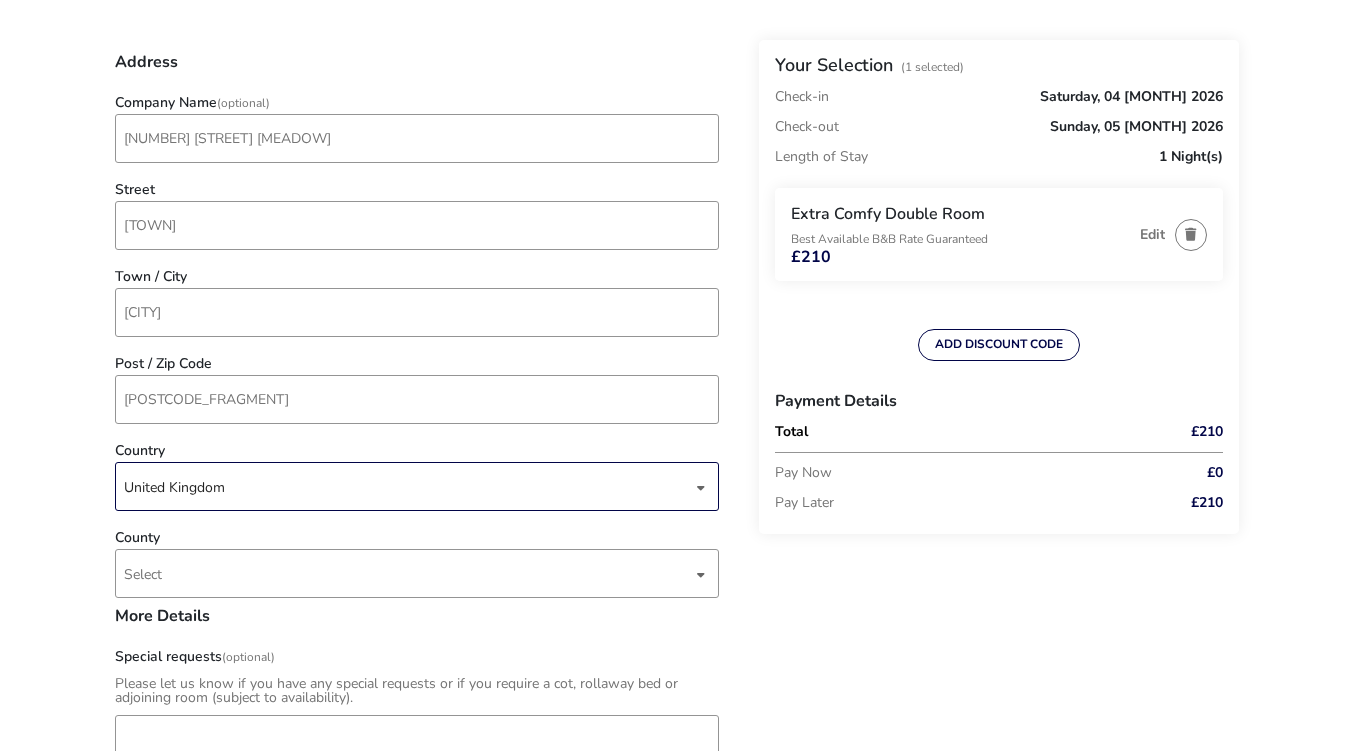 click on "United Kingdom" at bounding box center (408, 487) 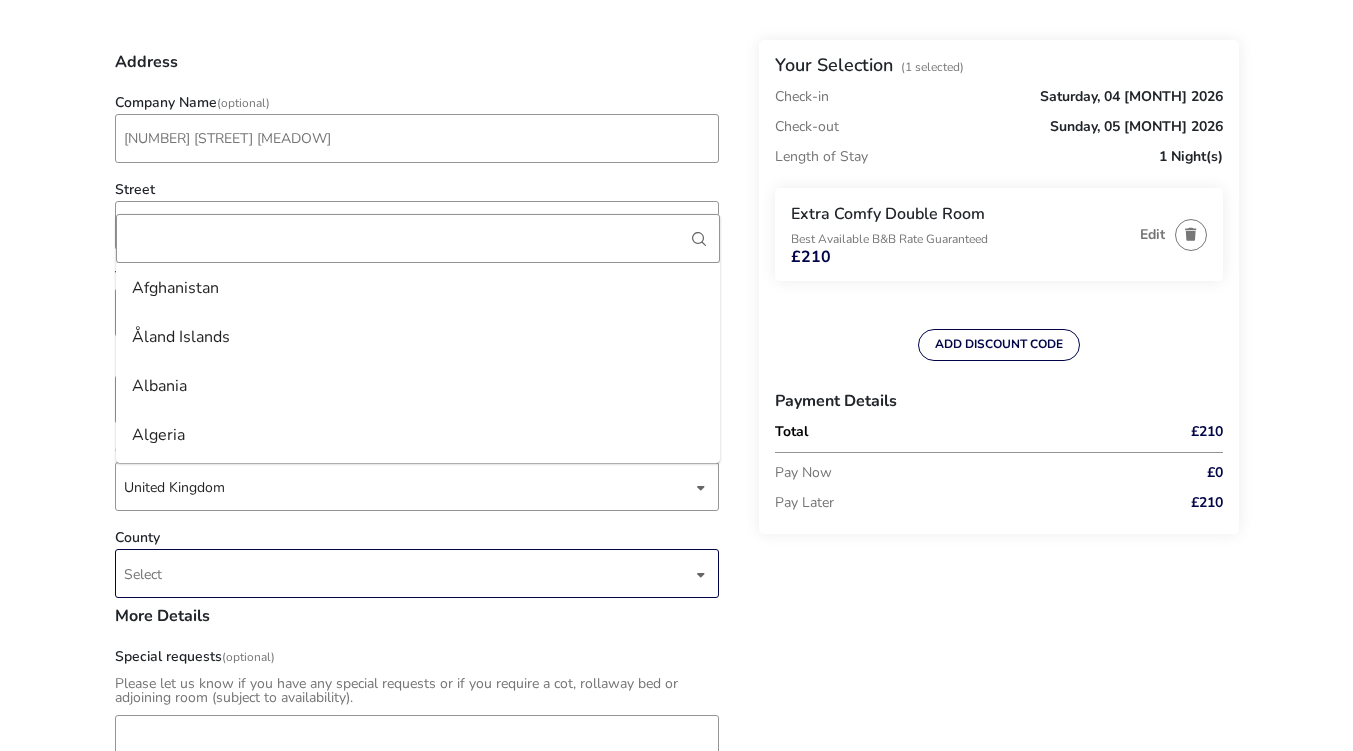 scroll, scrollTop: 11364, scrollLeft: 0, axis: vertical 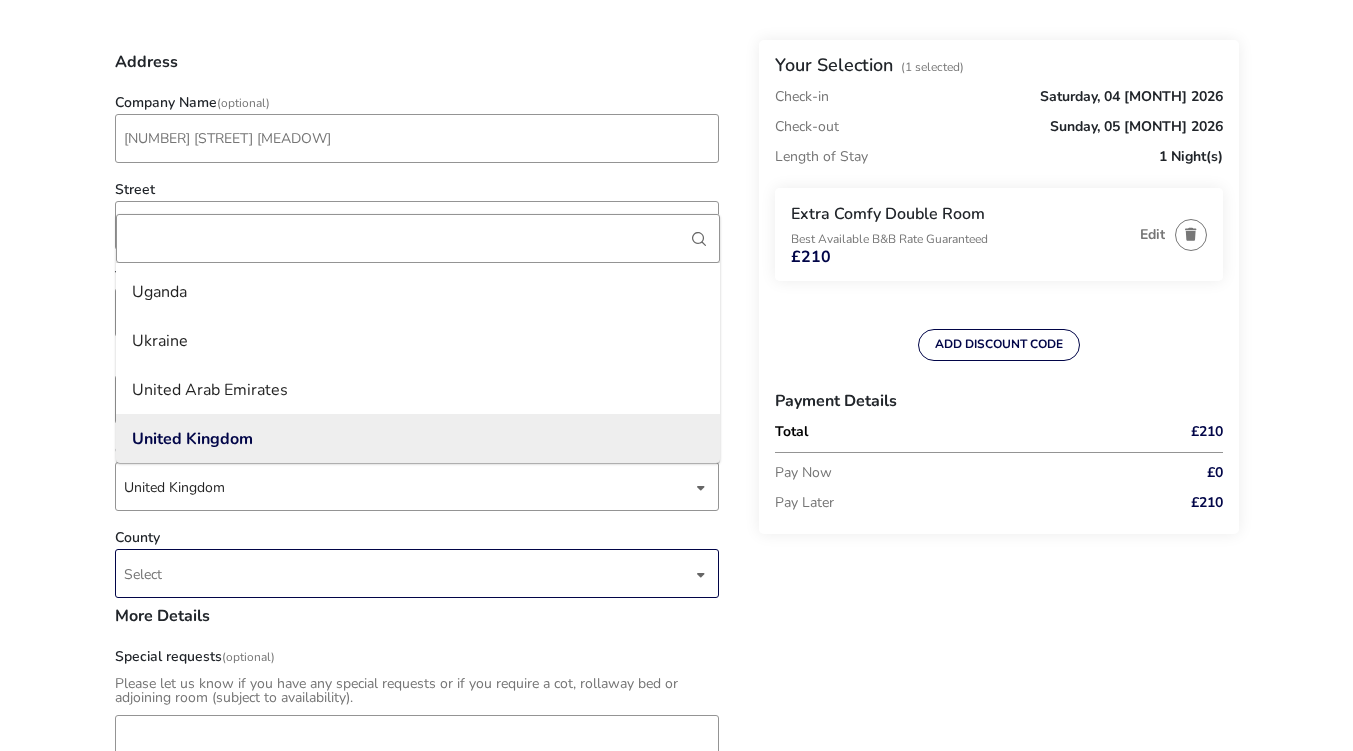 click on "Select" at bounding box center (408, 573) 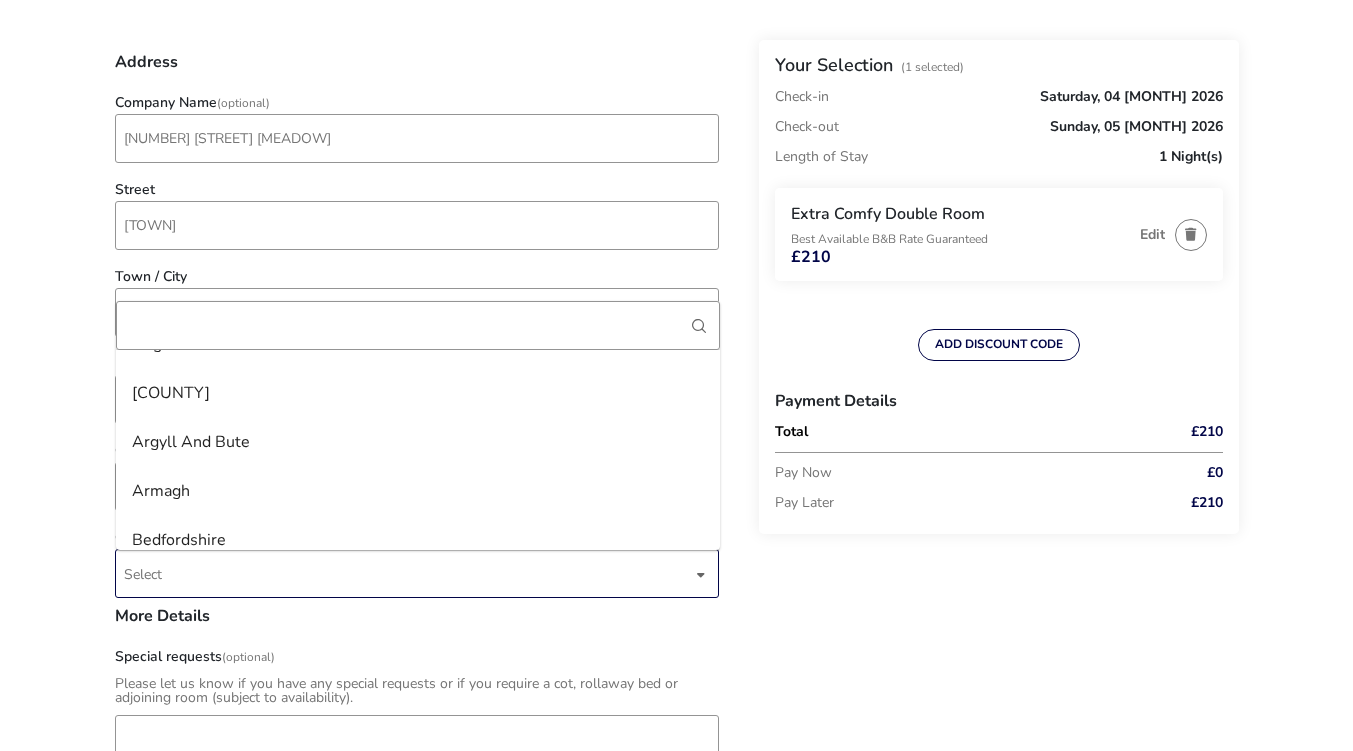 scroll, scrollTop: 200, scrollLeft: 0, axis: vertical 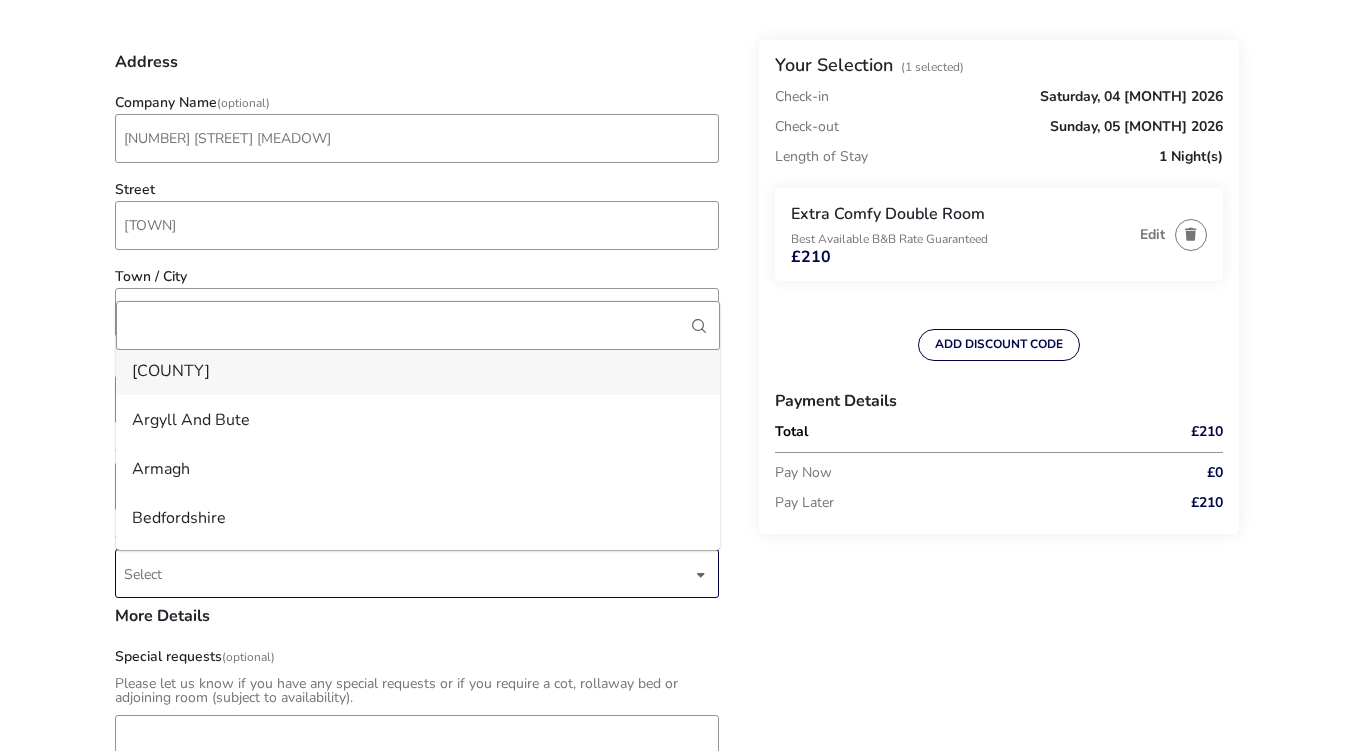 click on "Antrim" at bounding box center (418, 370) 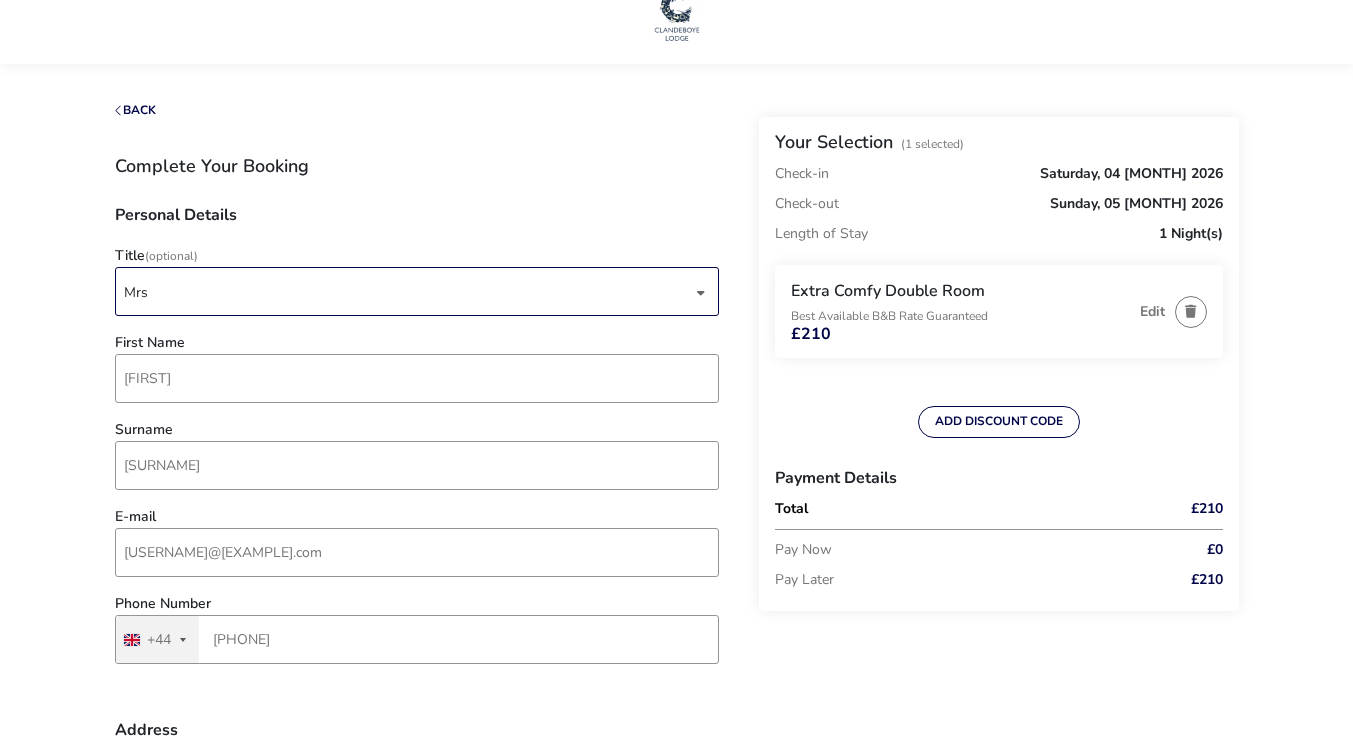 scroll, scrollTop: 0, scrollLeft: 0, axis: both 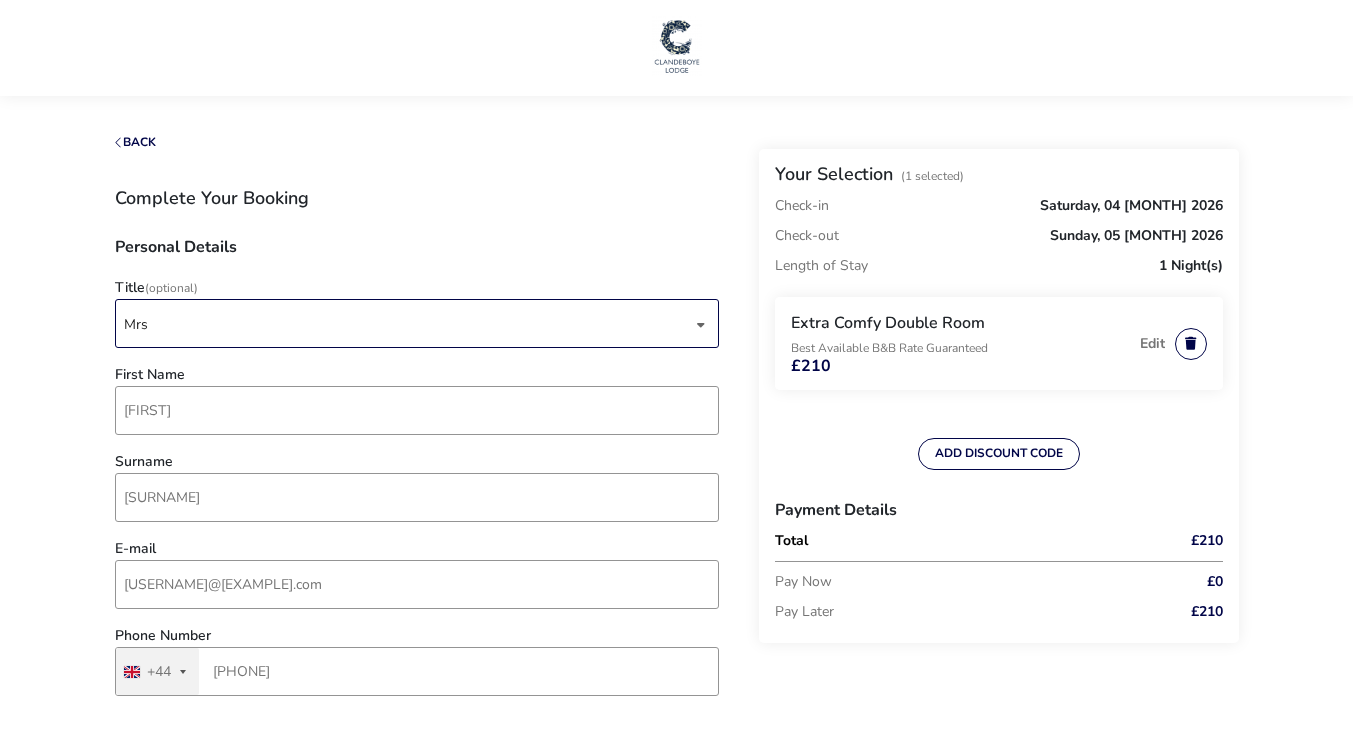 click at bounding box center (1191, 344) 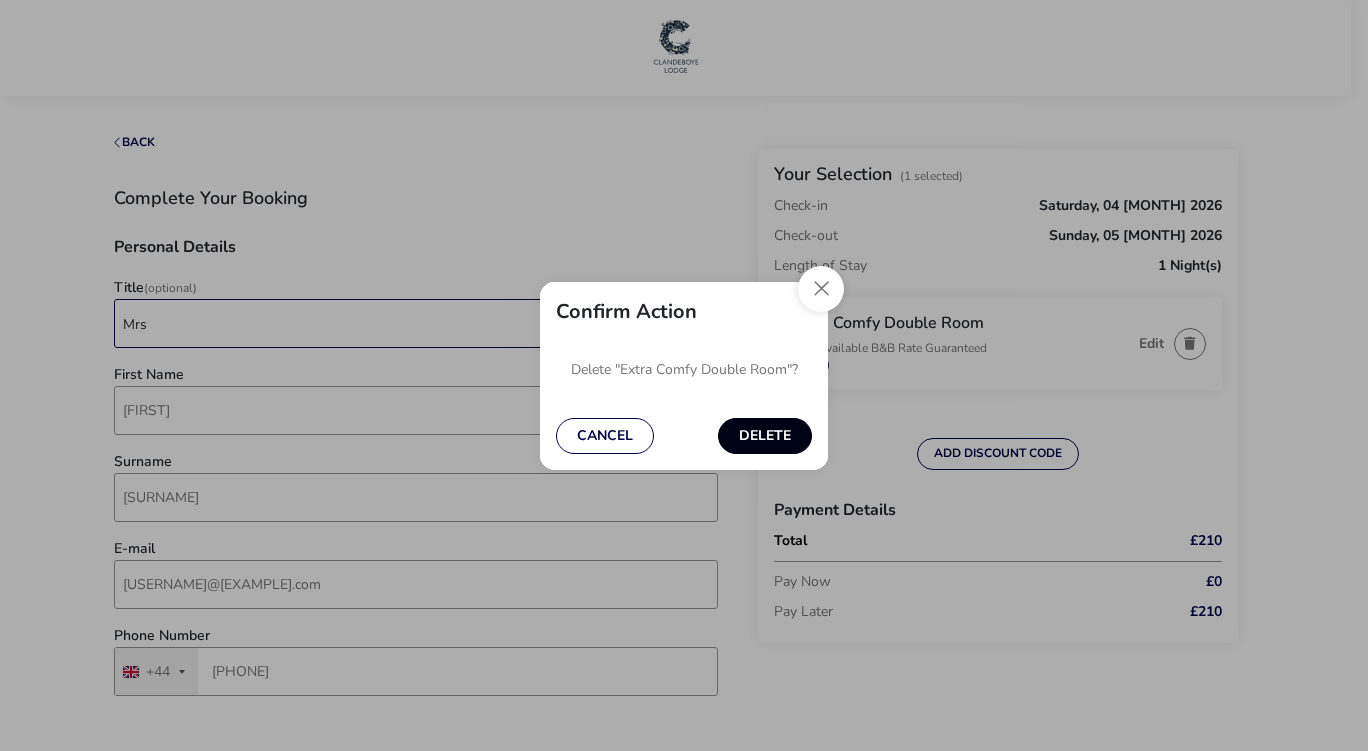 click on "Delete" at bounding box center (765, 436) 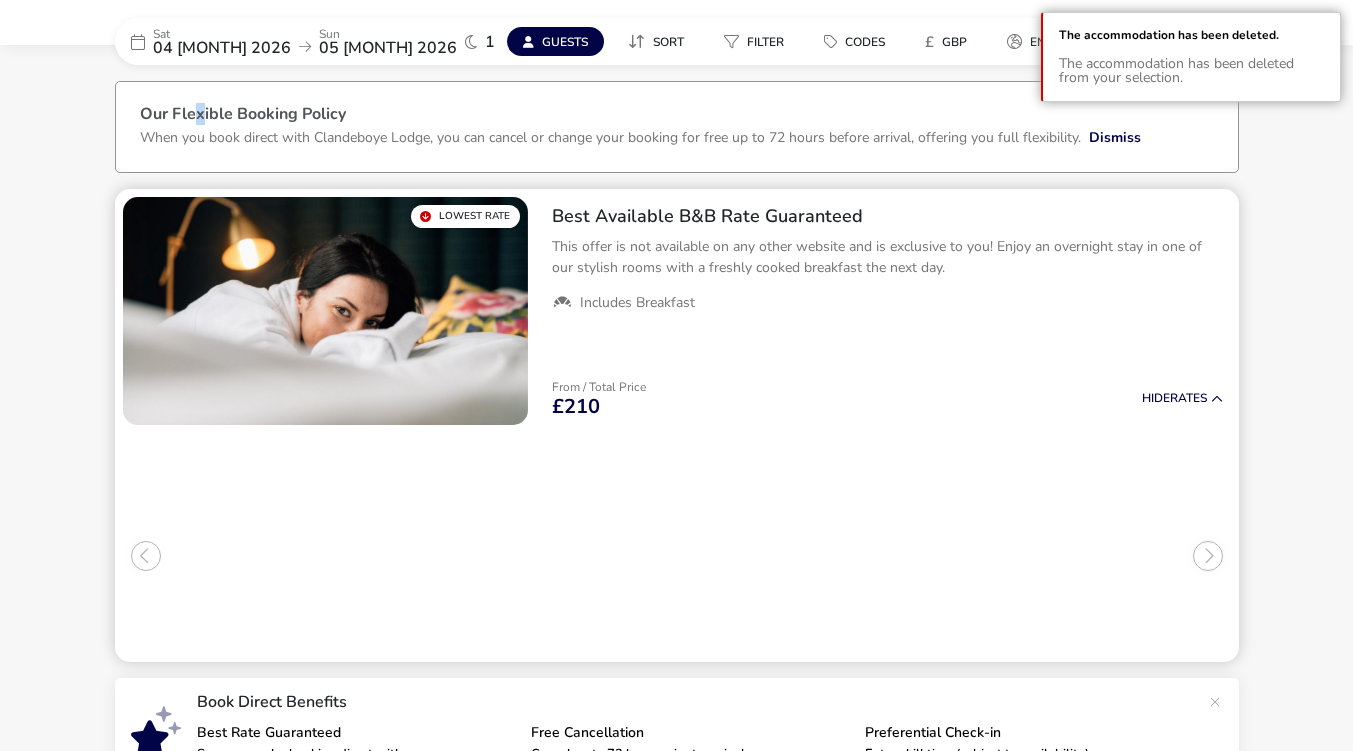 drag, startPoint x: 200, startPoint y: 120, endPoint x: 199, endPoint y: 84, distance: 36.013885 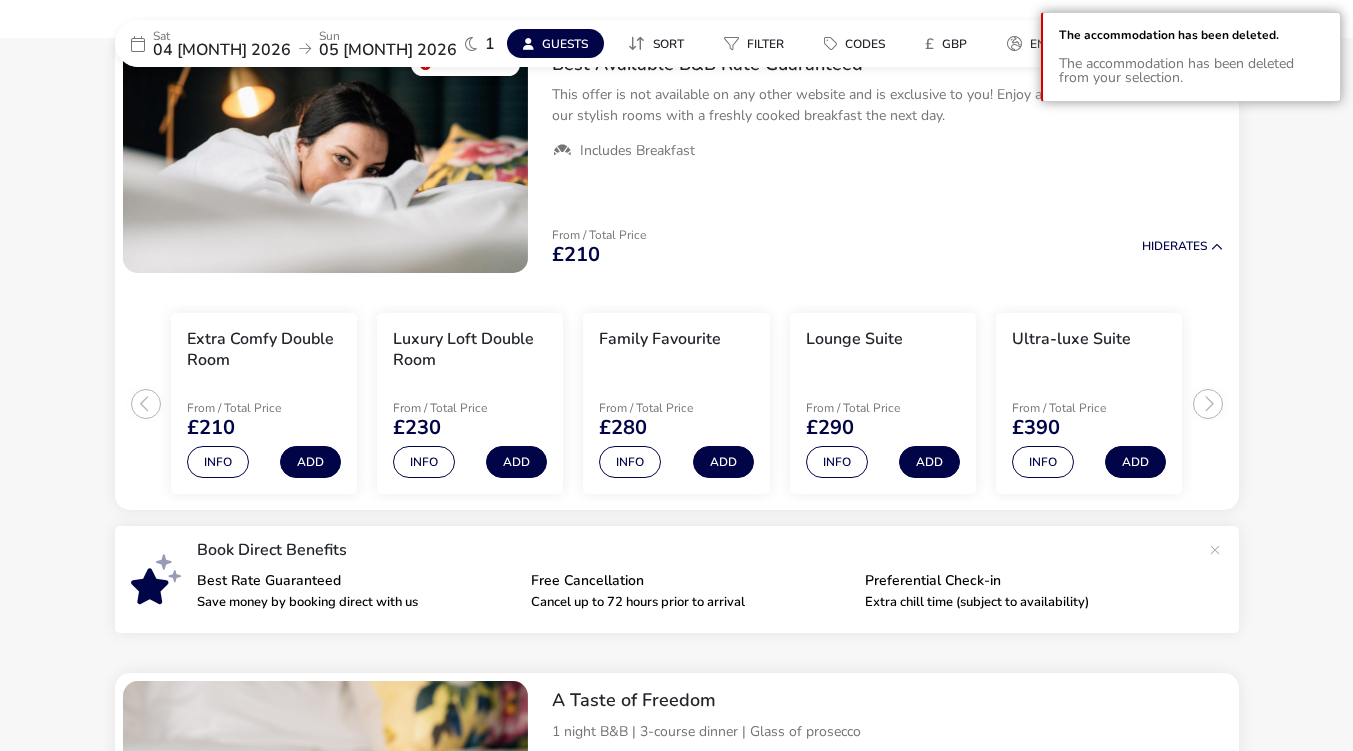 scroll, scrollTop: 163, scrollLeft: 0, axis: vertical 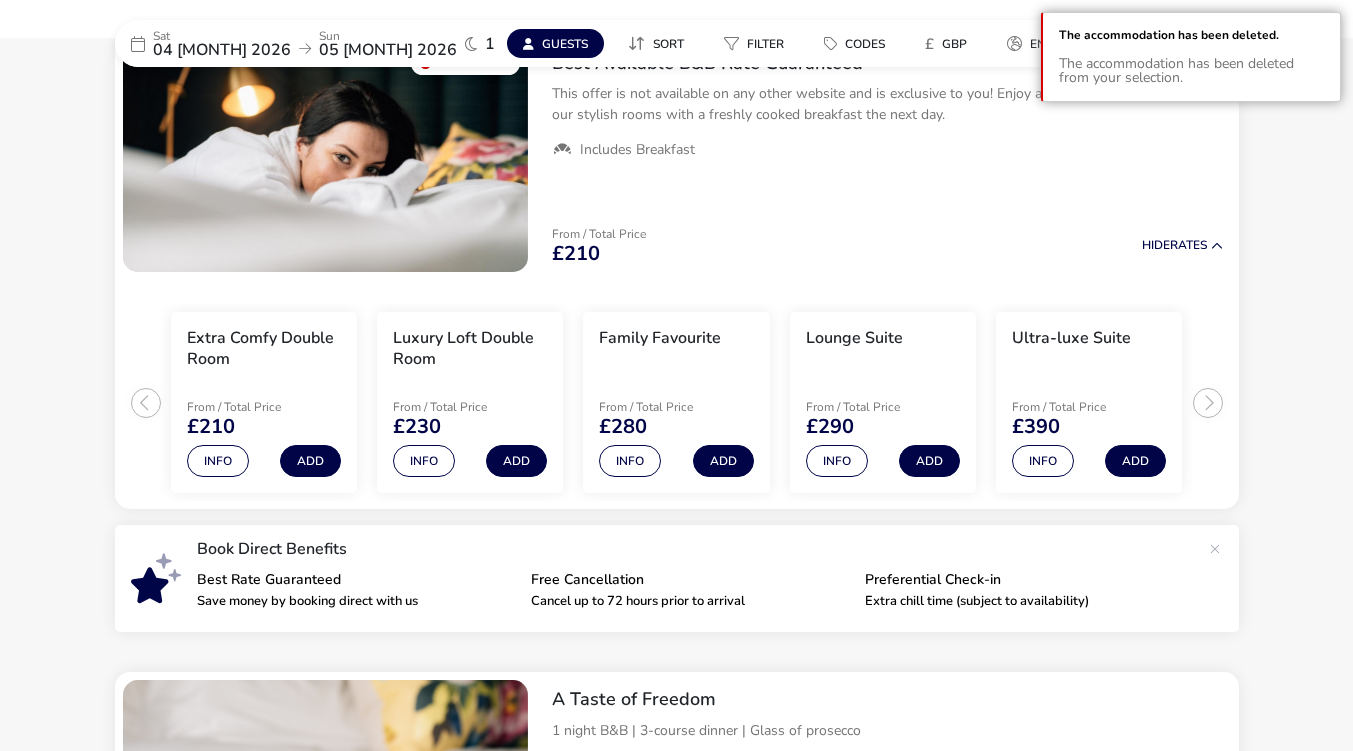 click on "04 Apr 2026" at bounding box center [222, 50] 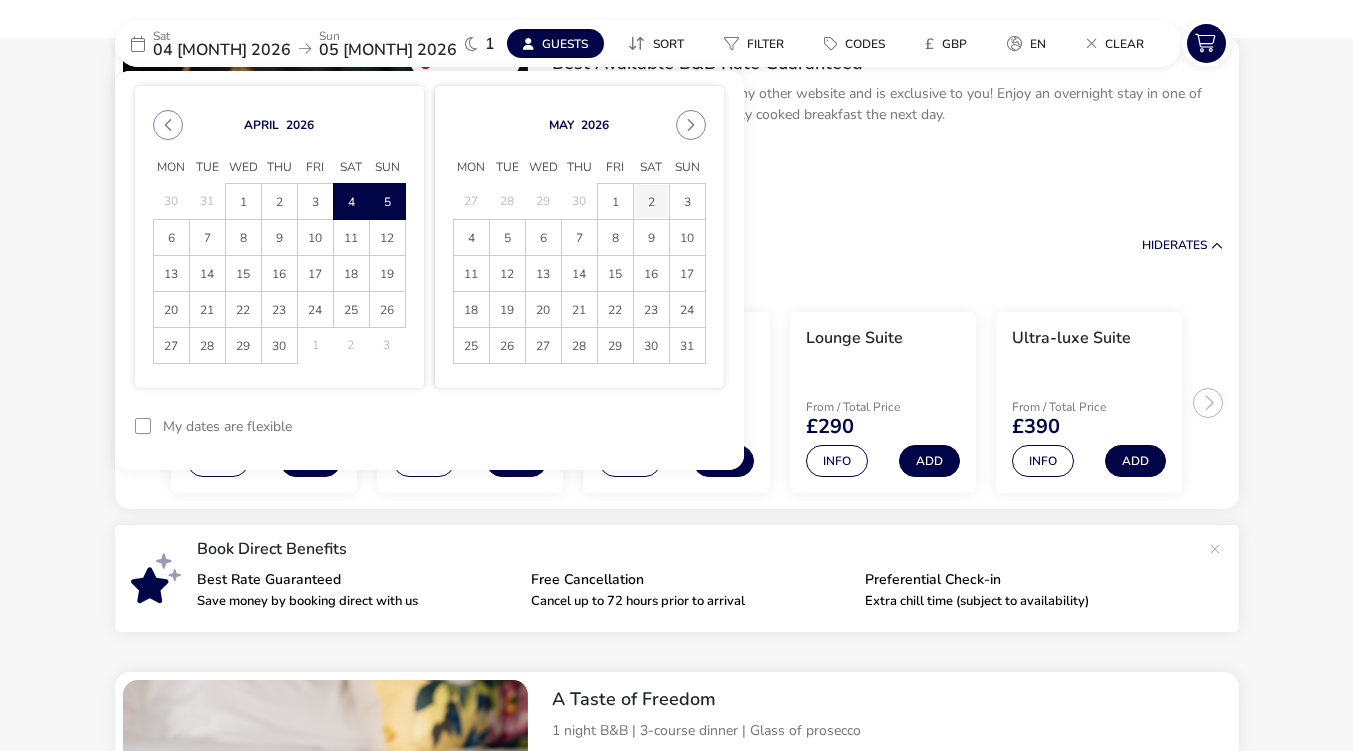 click on "2" at bounding box center (651, 201) 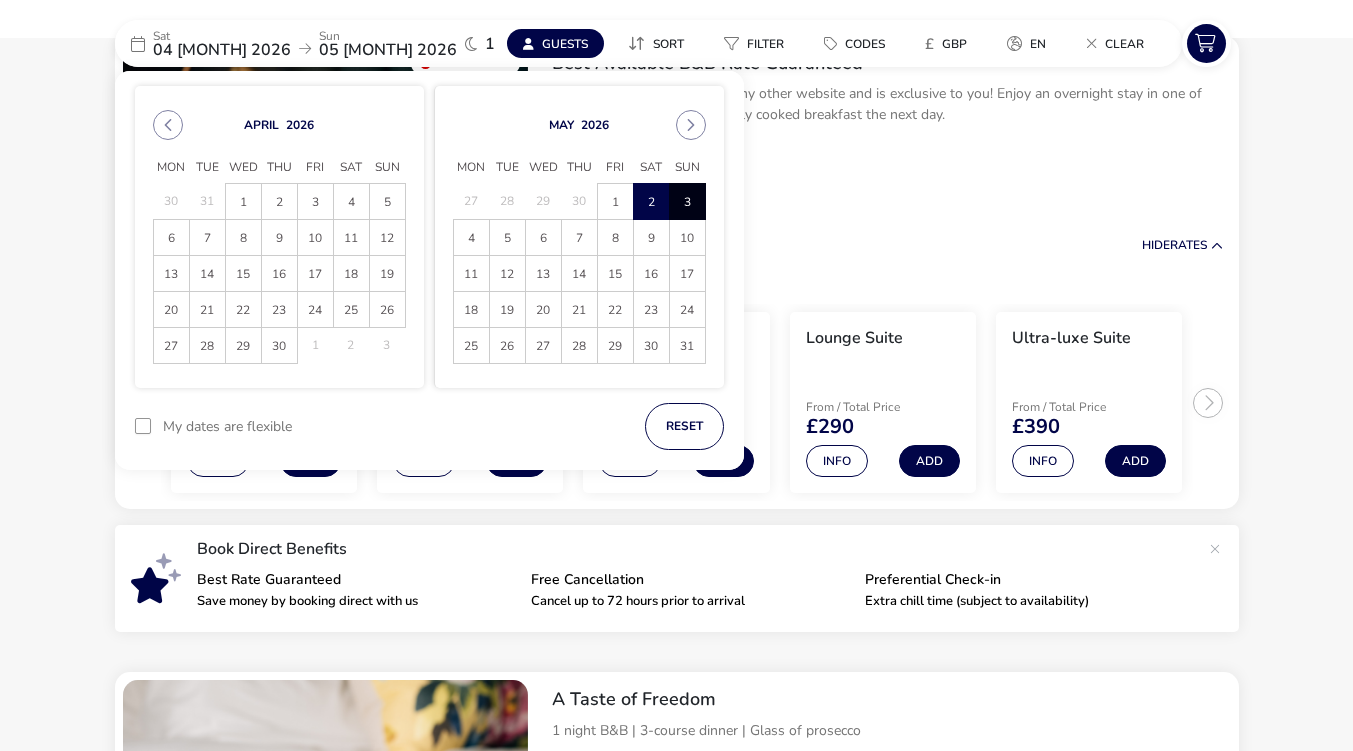 click on "3" at bounding box center [687, 201] 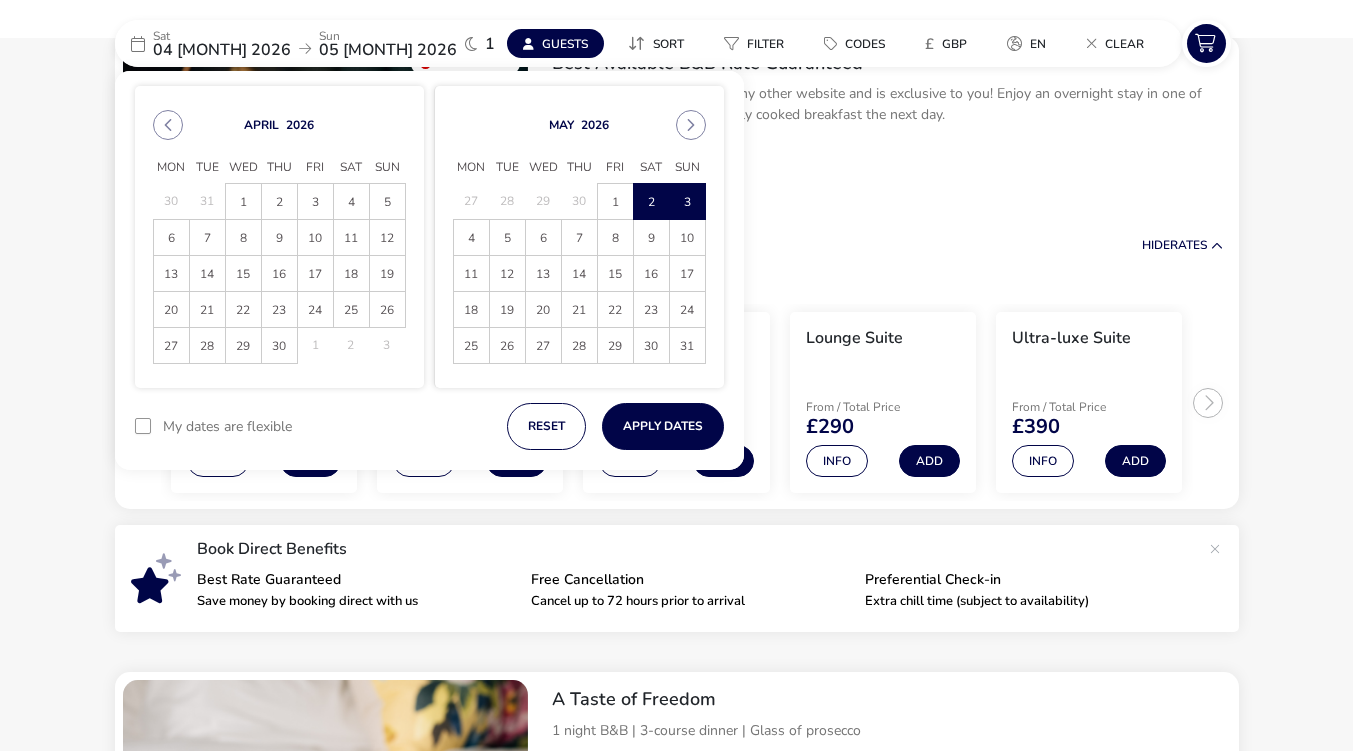 click on "April   2026  Mon Tue Wed Thu Fri Sat Sun  30   31   1   2   3   4   5   6   7   8   9   10   11   12   13   14   15   16   17   18   19   20   21   22   23   24   25   26   27   28   29   30   1   2   2   3   3   May   2026  Mon Tue Wed Thu Fri Sat Sun  27   28   29   30   1   2   2   3   3   4   5   6   7   8   9   10   11   12   13   14   15   16   17   18   19   20   21   22   23   24   25   26   27   28   29   30   31" at bounding box center [429, 237] 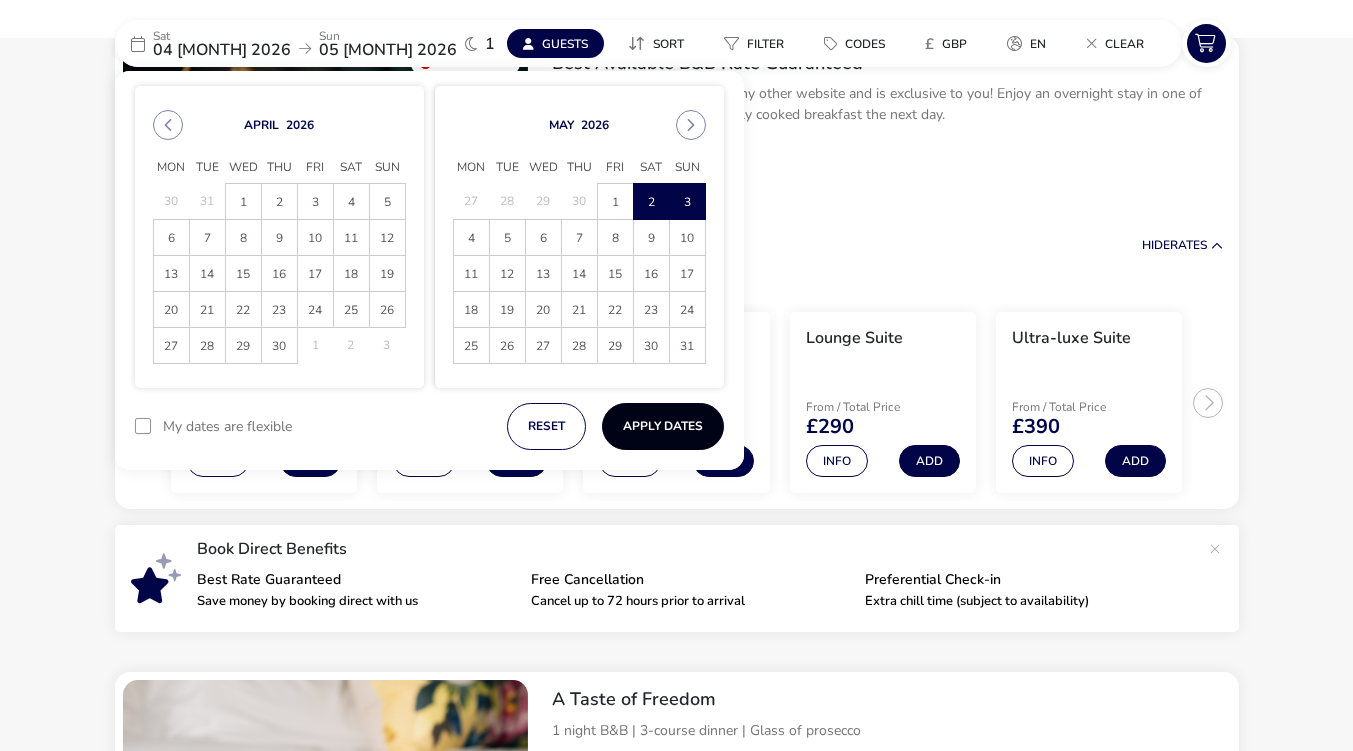 click on "Apply Dates" at bounding box center [663, 426] 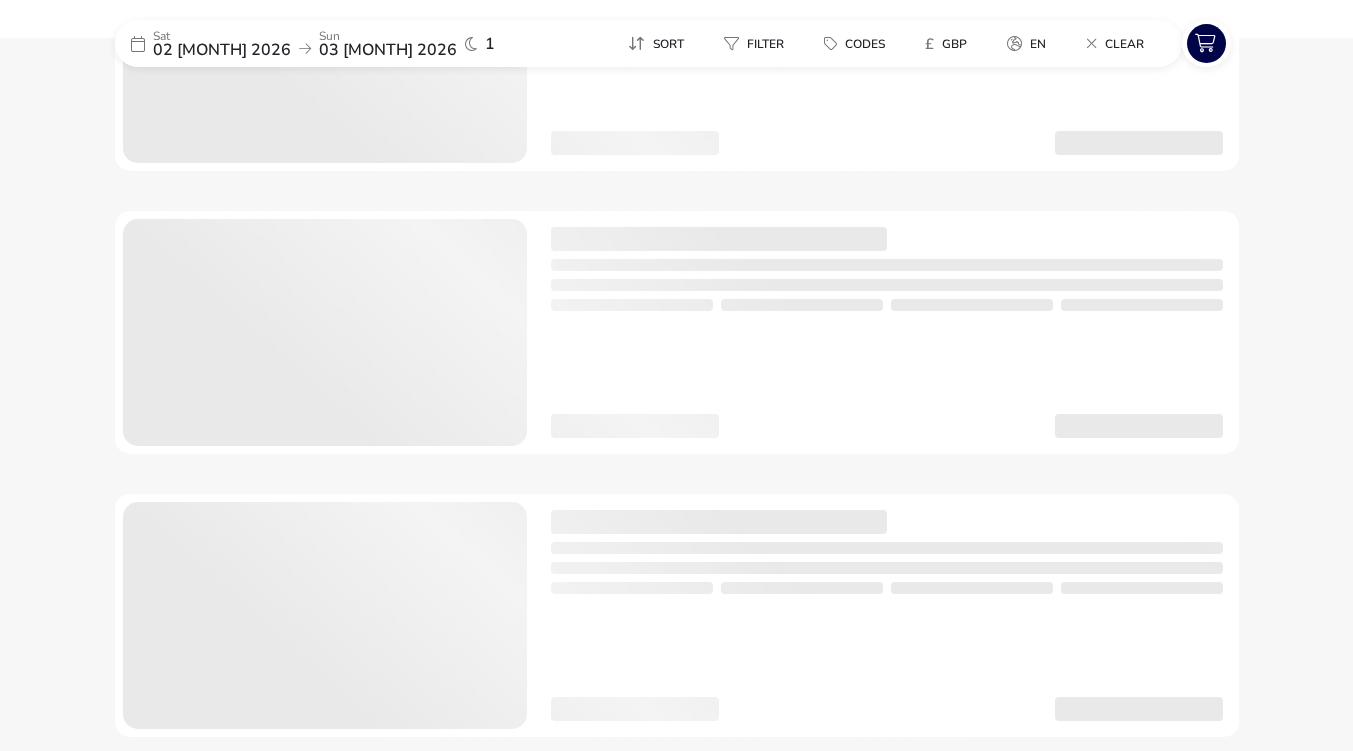 scroll, scrollTop: 0, scrollLeft: 0, axis: both 